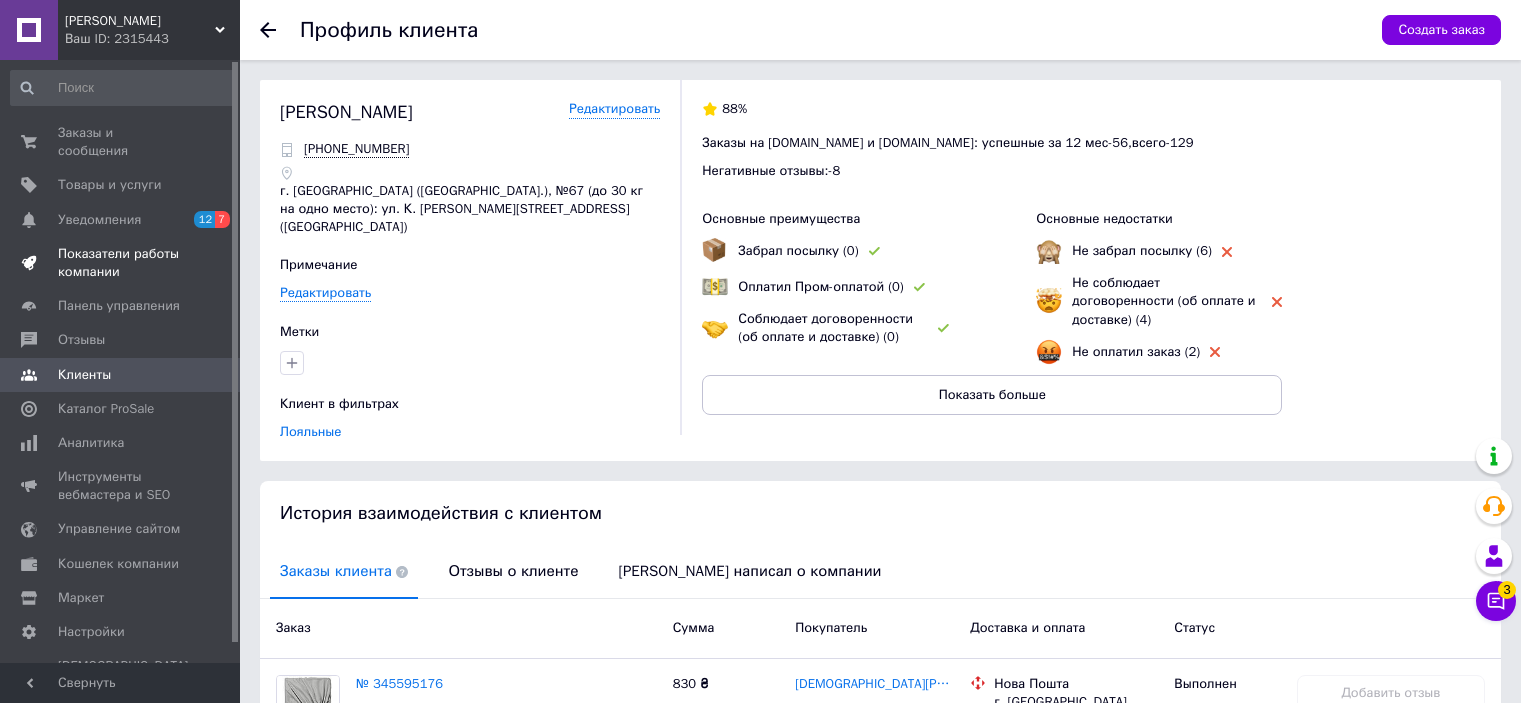scroll, scrollTop: 100, scrollLeft: 0, axis: vertical 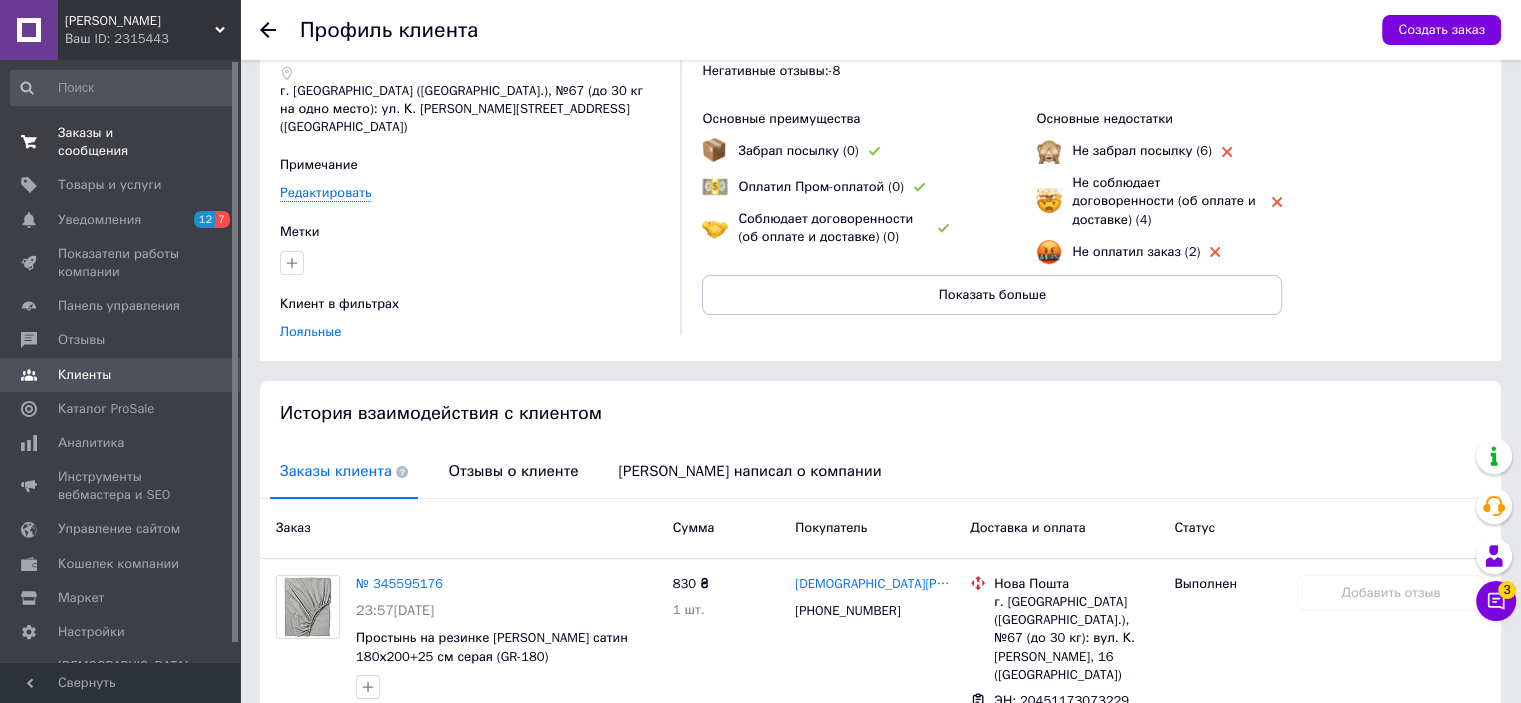 click on "Заказы и сообщения" at bounding box center [121, 142] 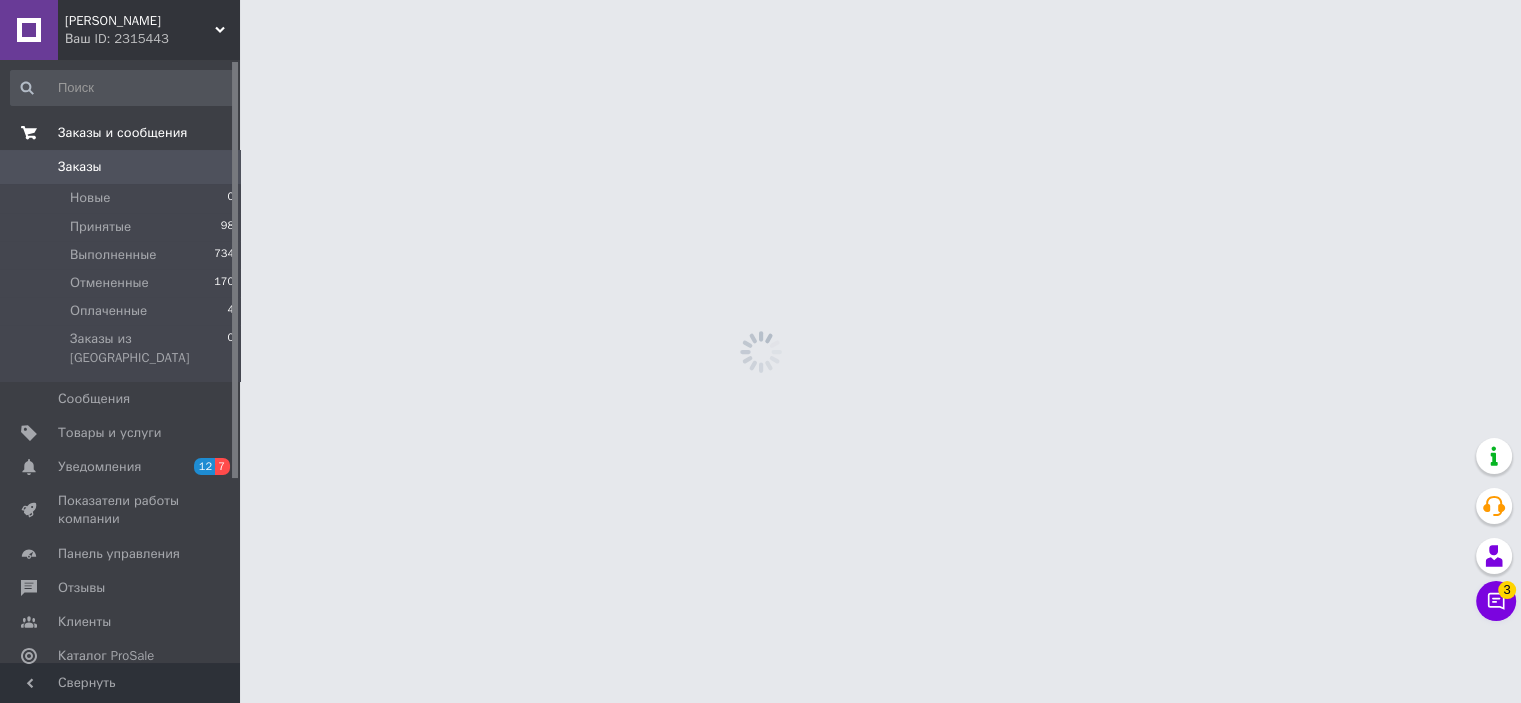 scroll, scrollTop: 0, scrollLeft: 0, axis: both 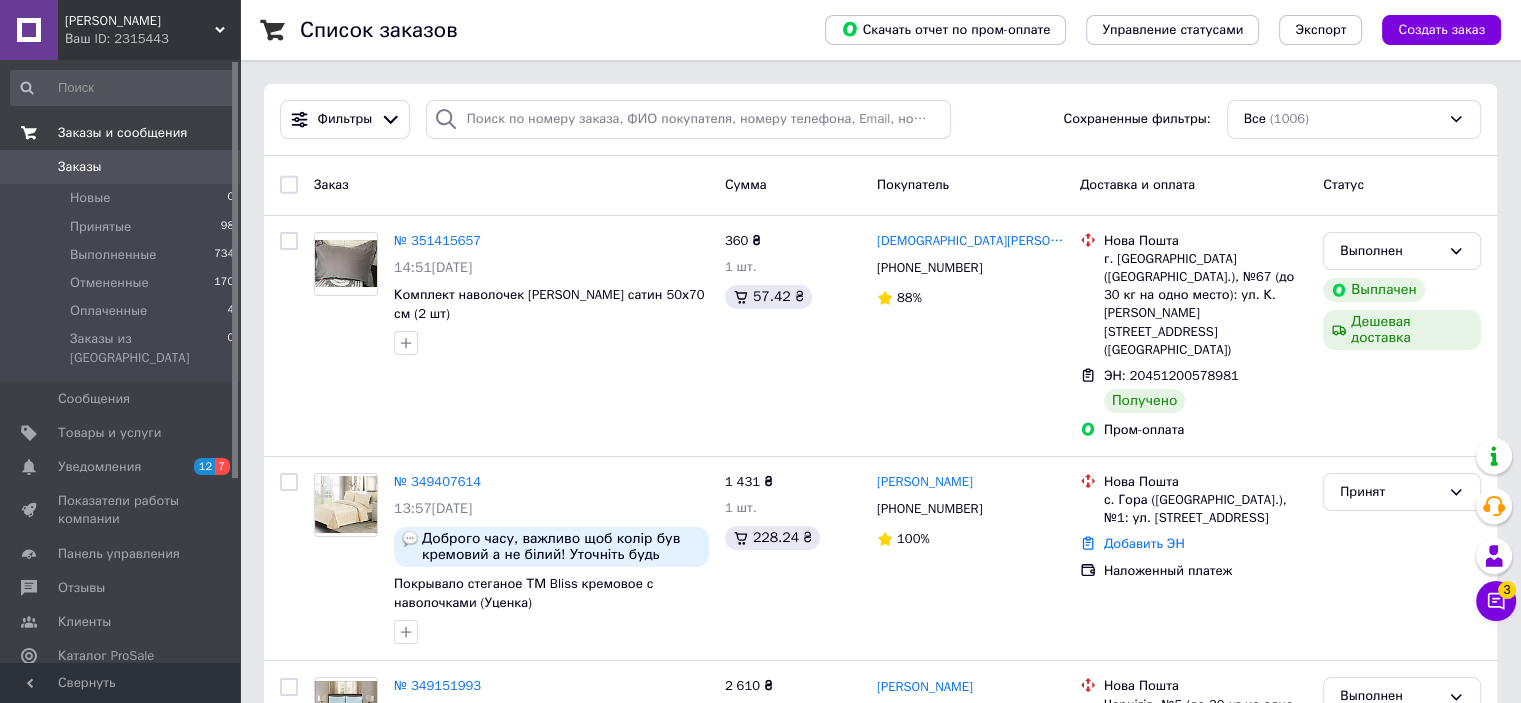 click on "Заказы и сообщения" at bounding box center [123, 133] 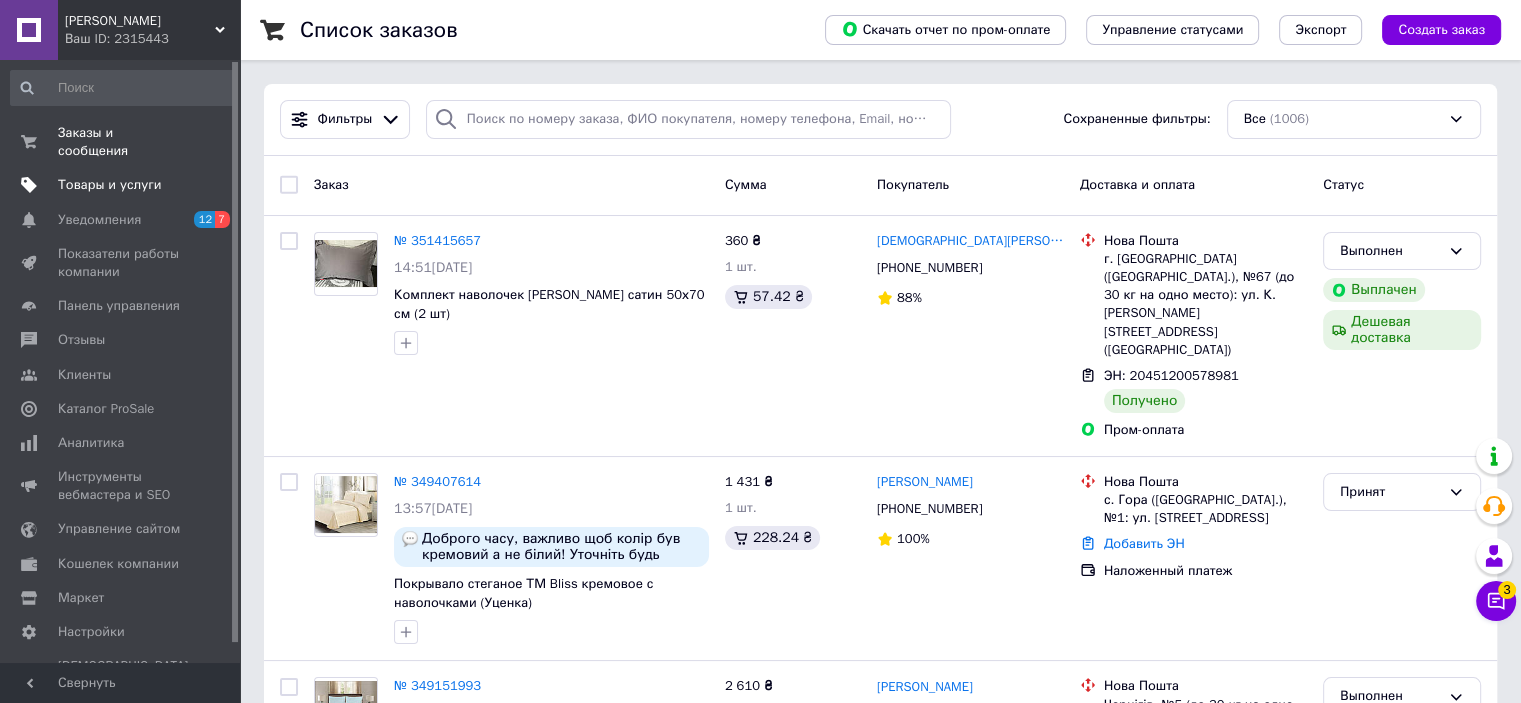 click on "Товары и услуги" at bounding box center [110, 185] 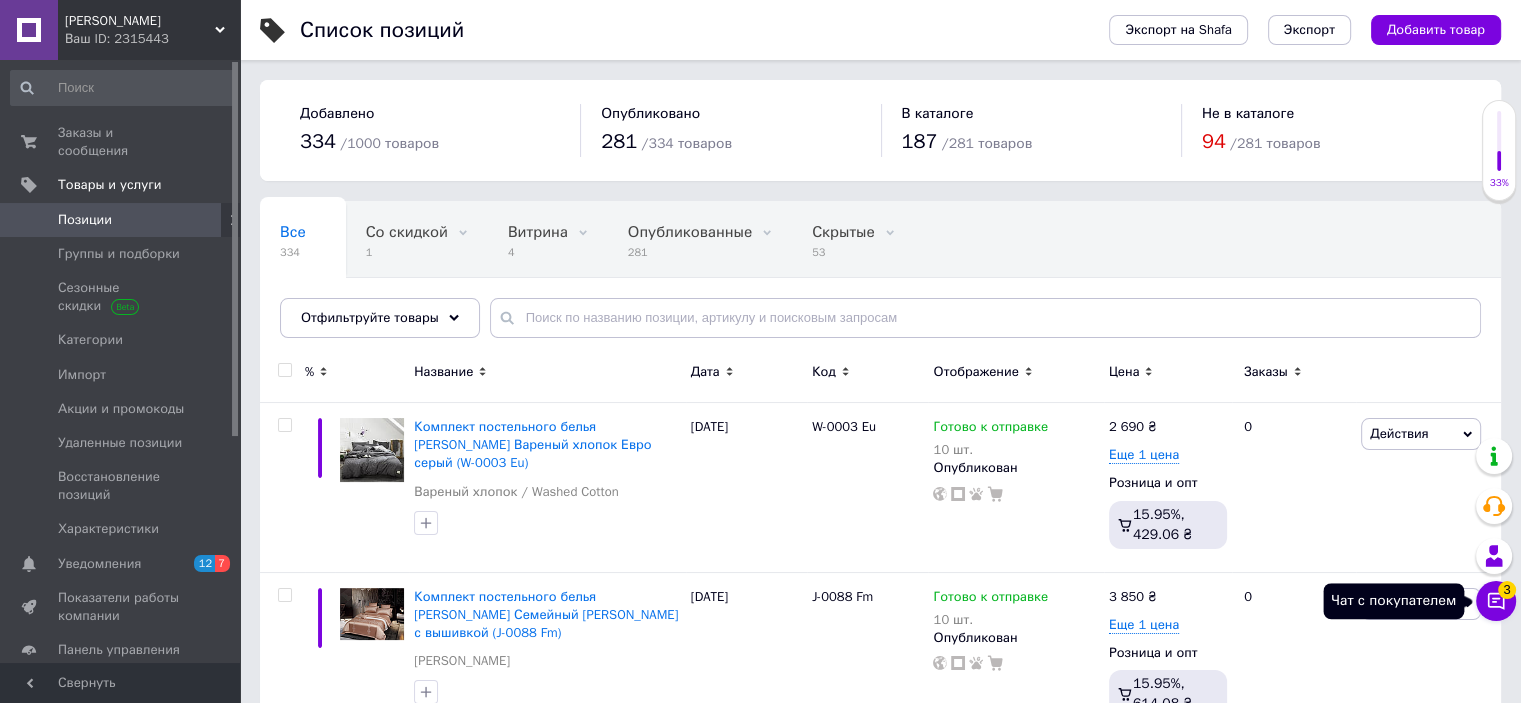 click on "3" at bounding box center (1507, 590) 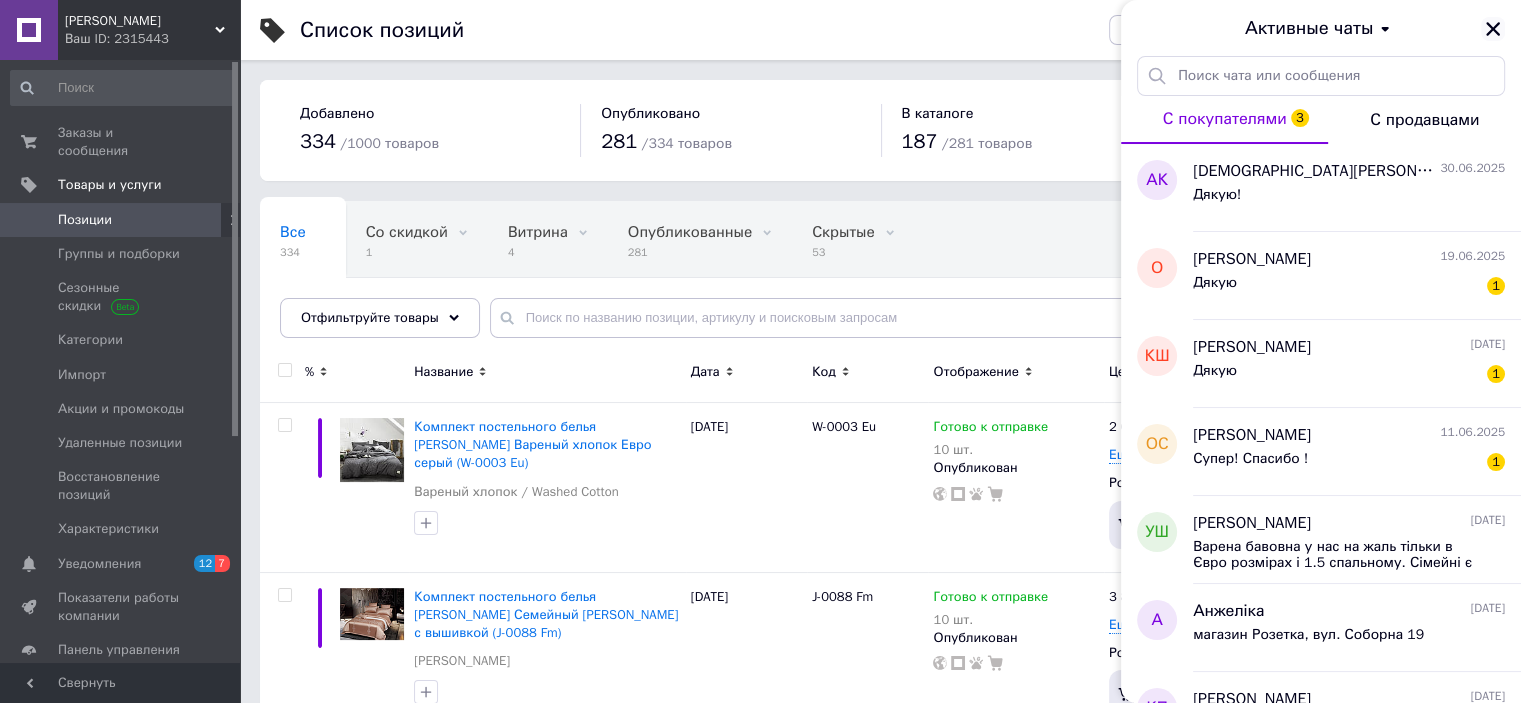 click 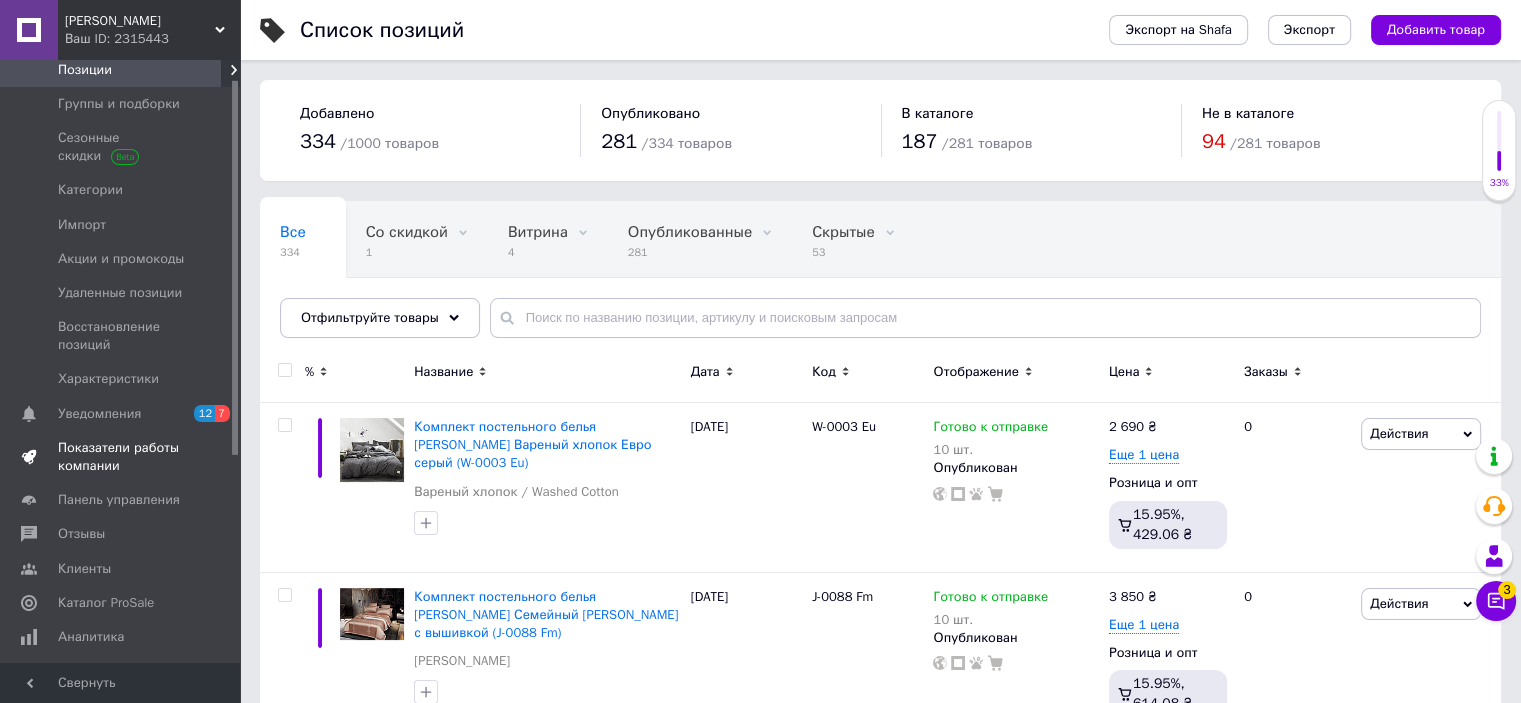 scroll, scrollTop: 0, scrollLeft: 0, axis: both 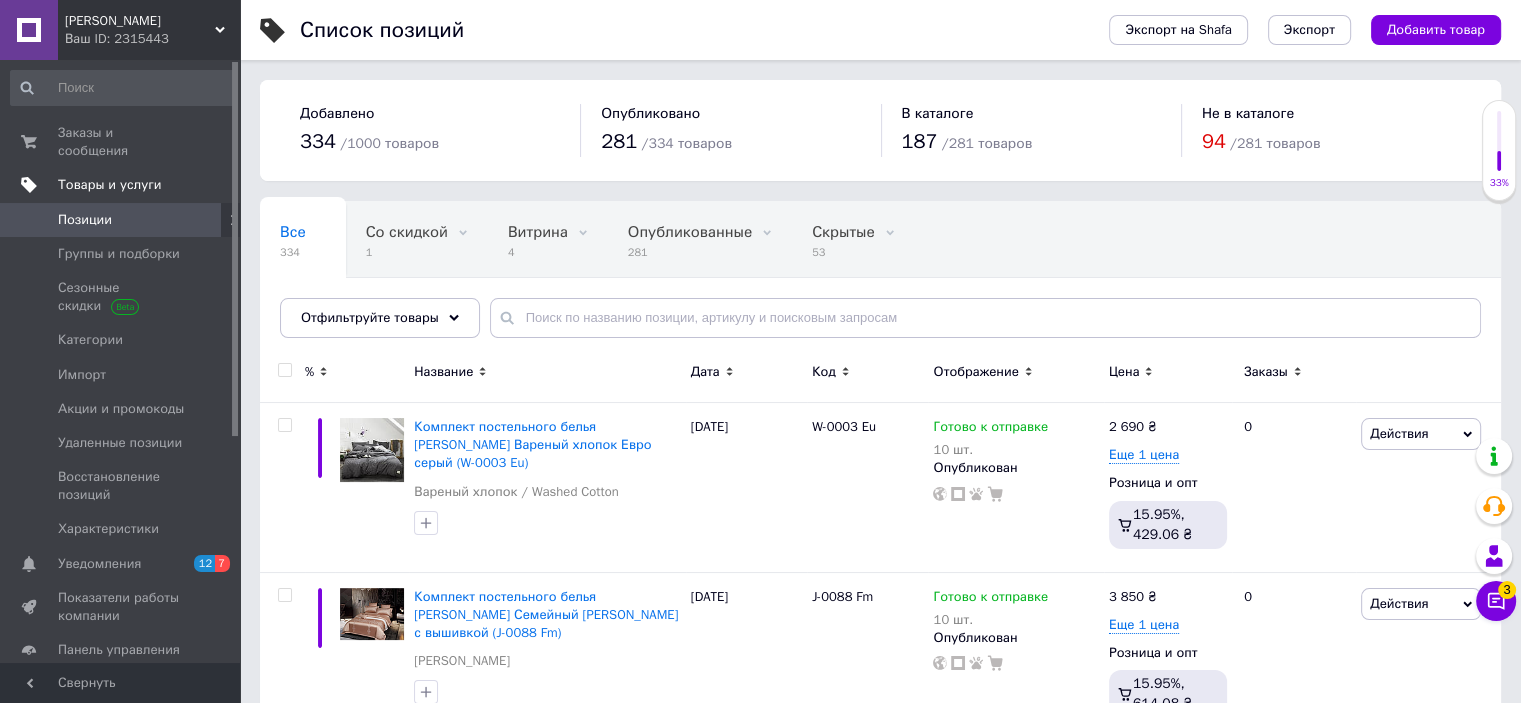 click on "Товары и услуги" at bounding box center (110, 185) 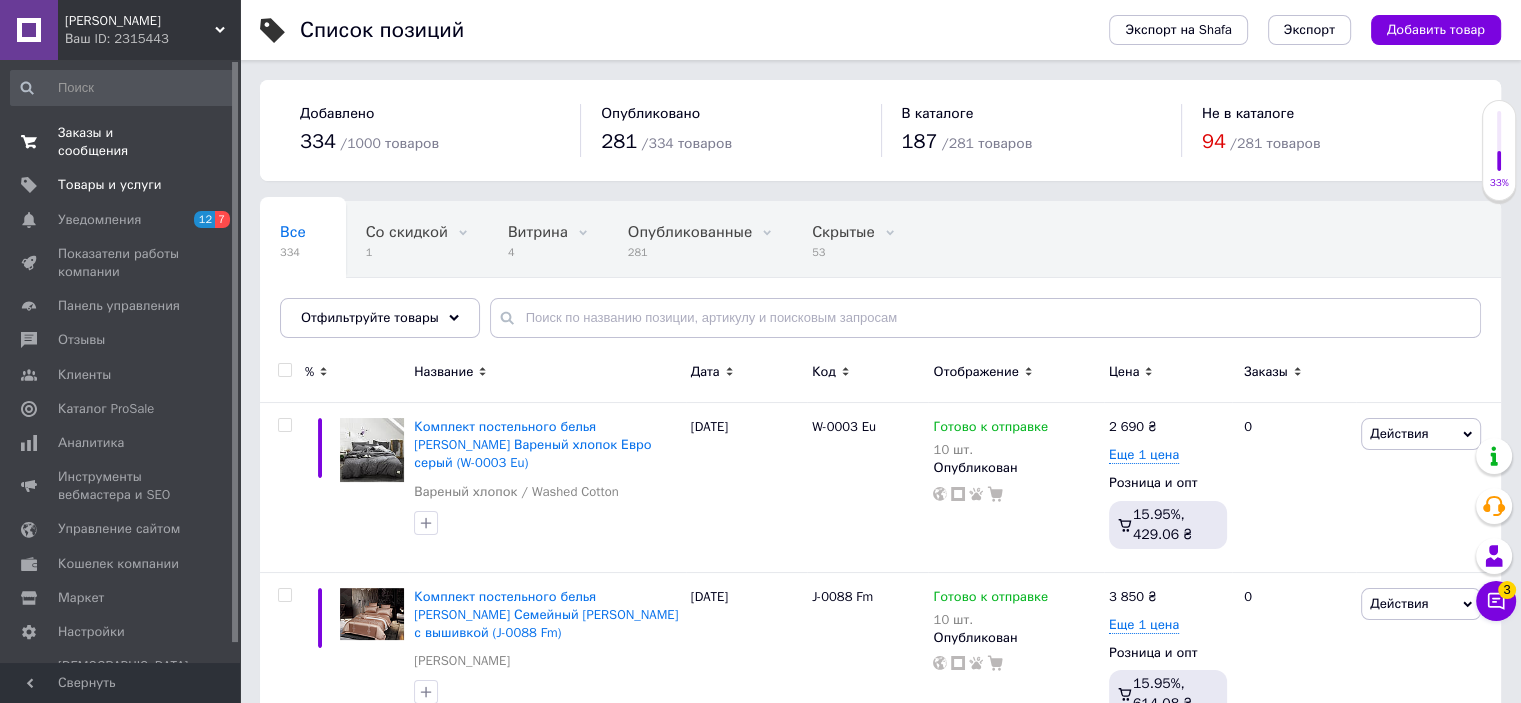 click on "Заказы и сообщения 0 0" at bounding box center [123, 142] 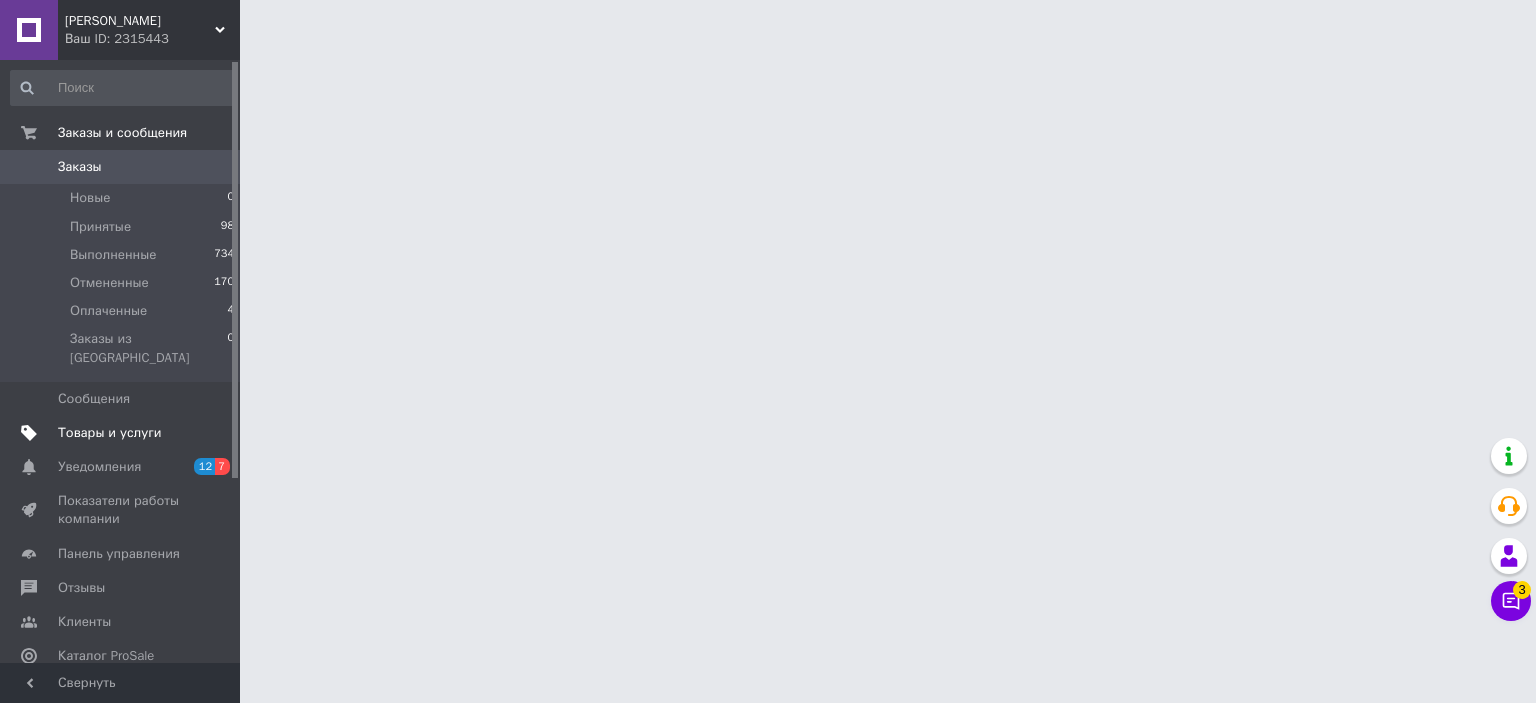 click on "Товары и услуги" at bounding box center [110, 433] 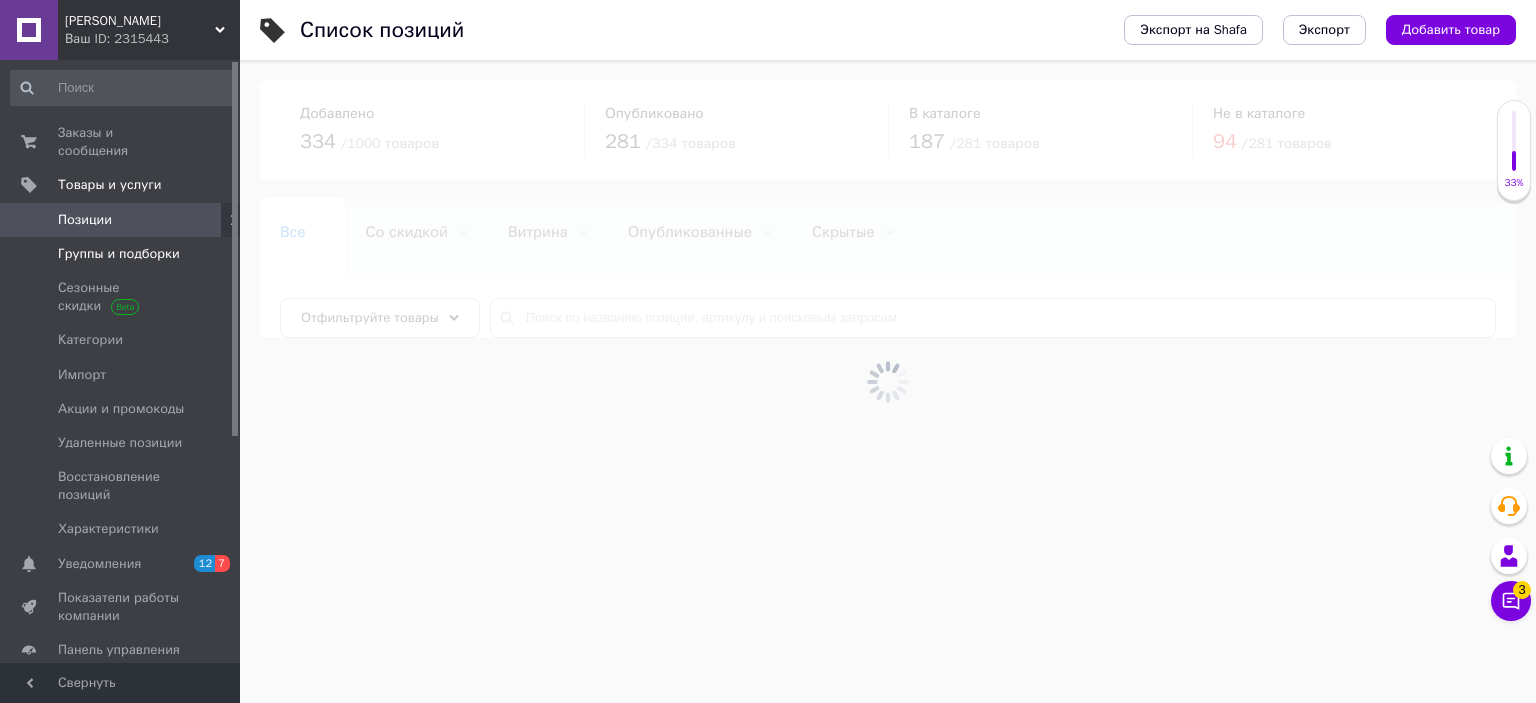 click on "Группы и подборки" at bounding box center (119, 254) 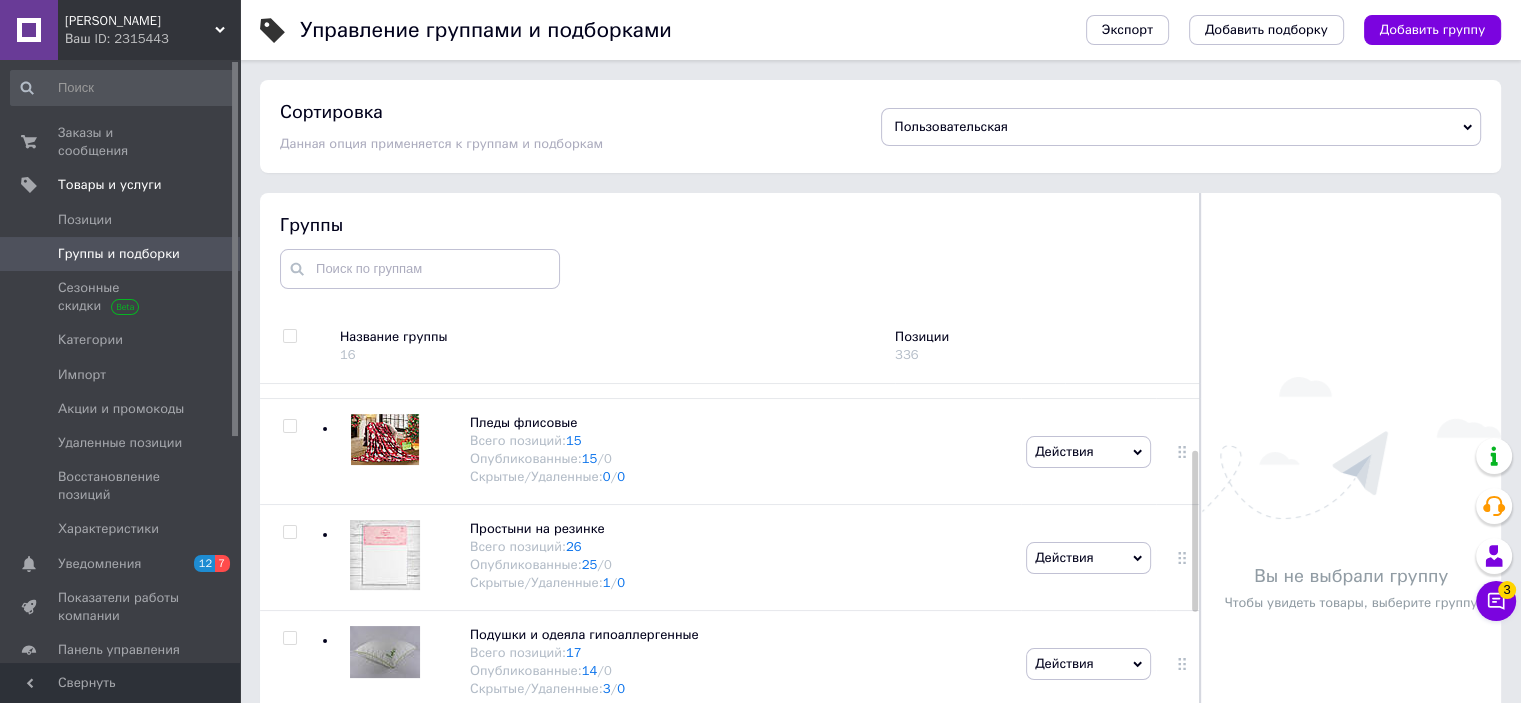 scroll, scrollTop: 0, scrollLeft: 0, axis: both 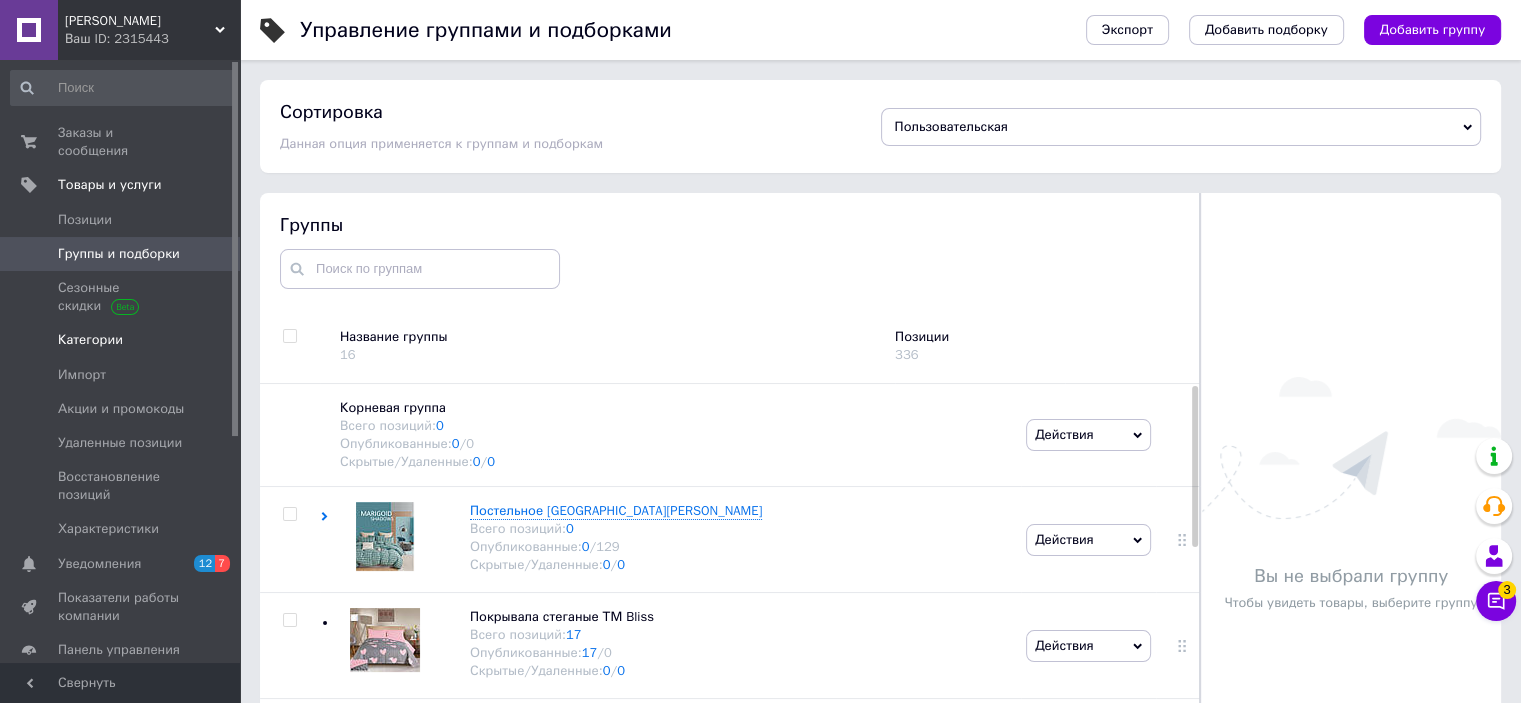 click on "Категории" at bounding box center (90, 340) 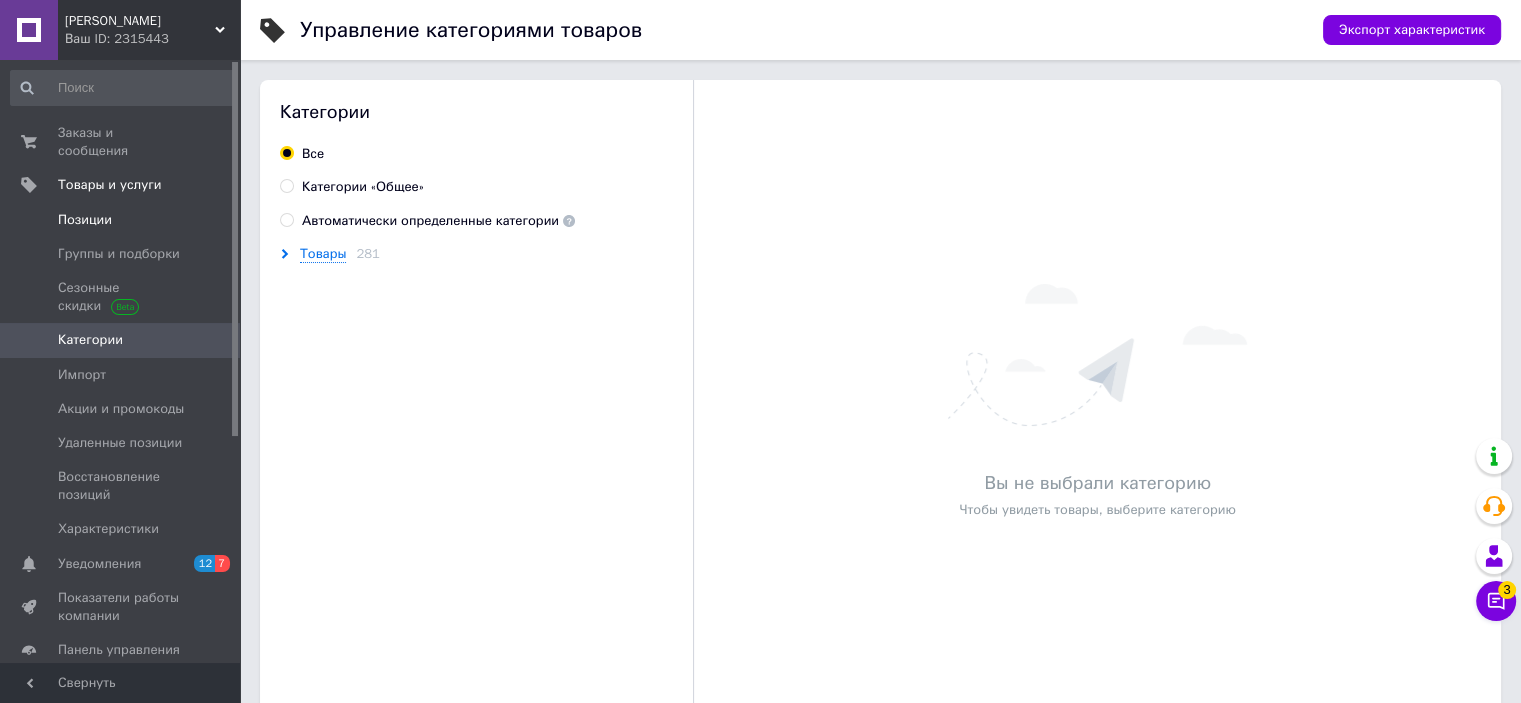 click on "Позиции" at bounding box center [85, 220] 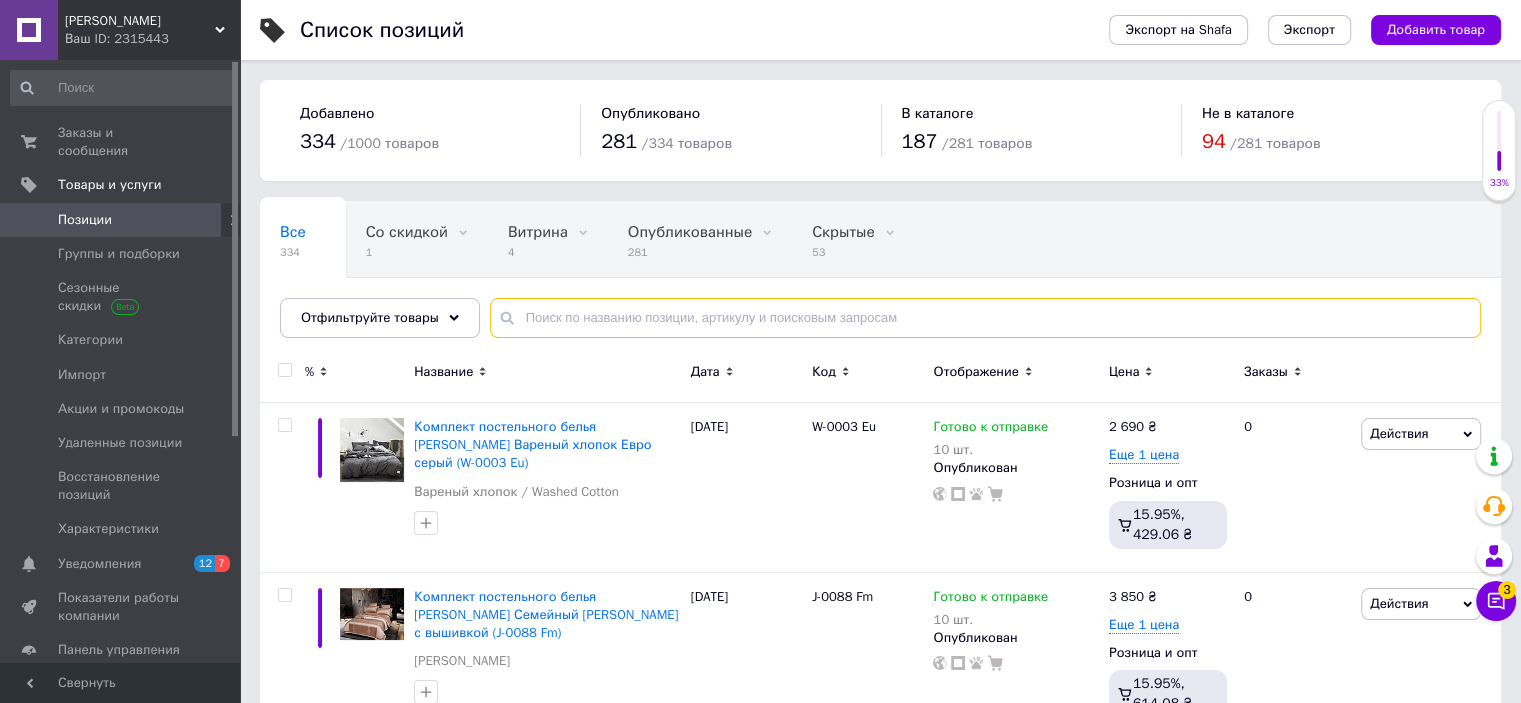 click at bounding box center (985, 318) 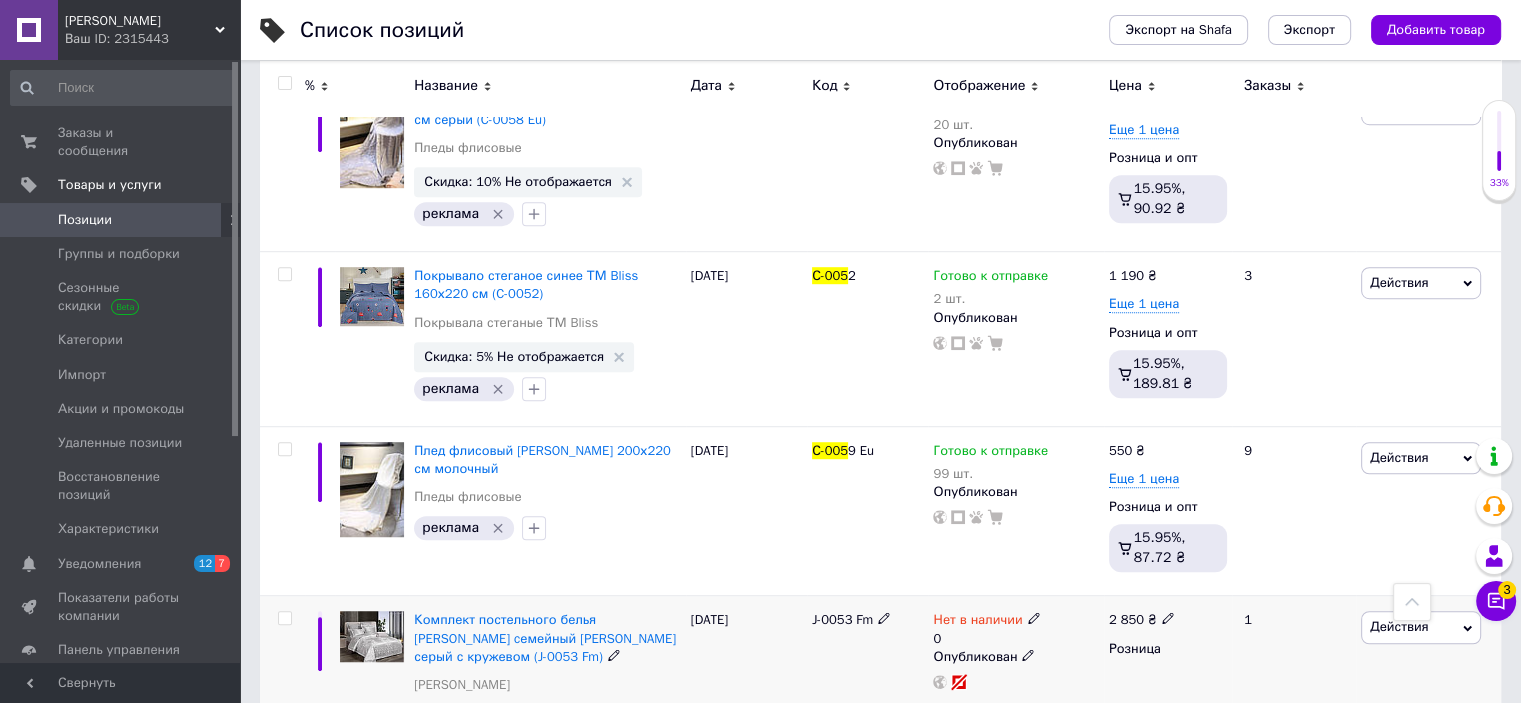 scroll, scrollTop: 1400, scrollLeft: 0, axis: vertical 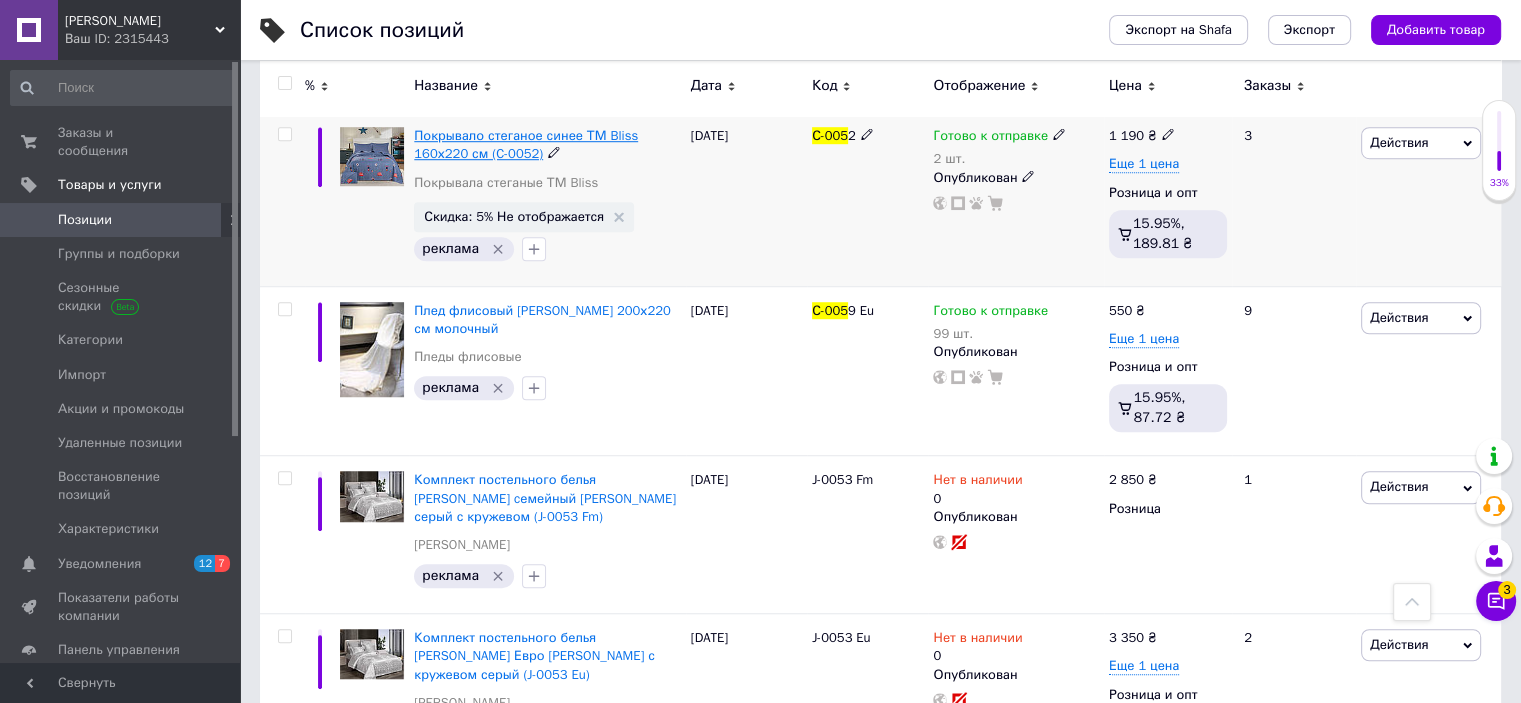 type on "с-005" 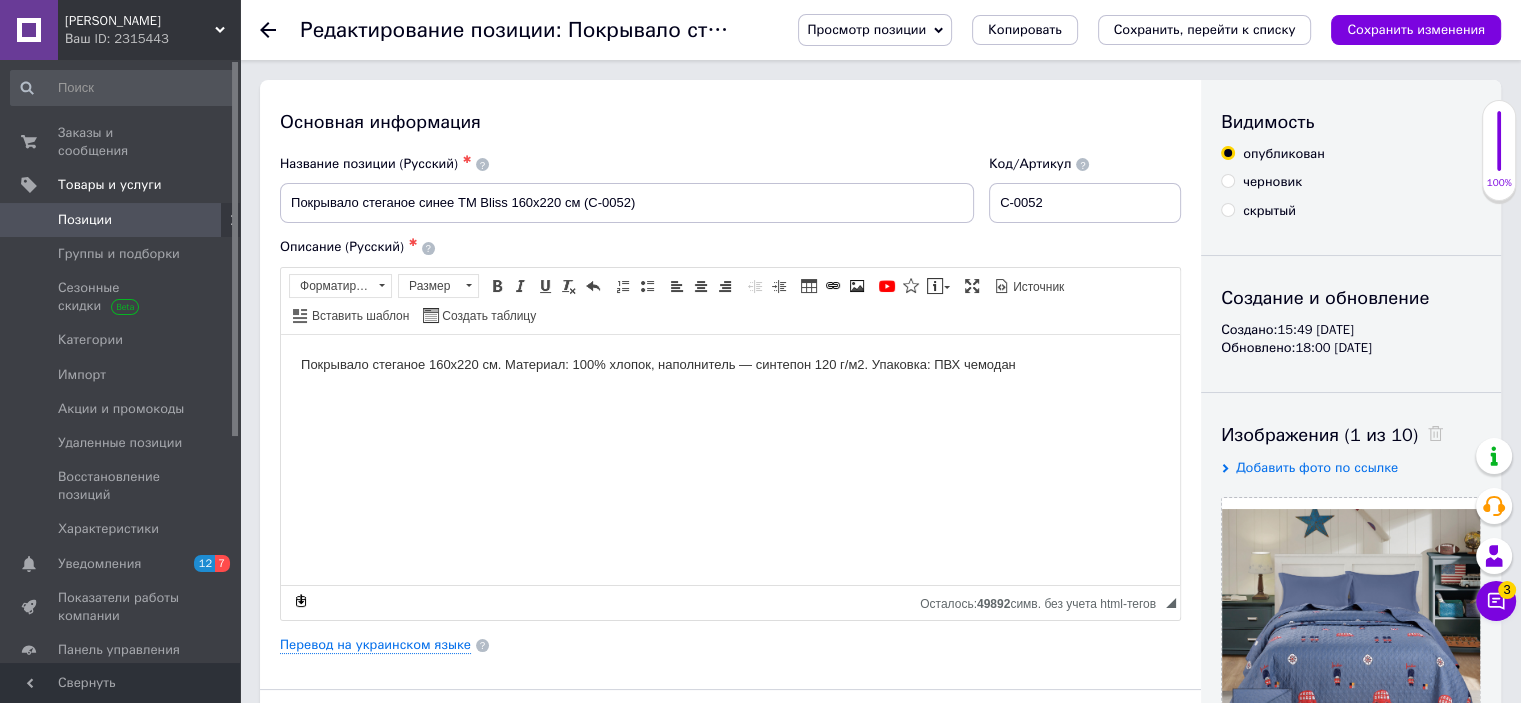 scroll, scrollTop: 0, scrollLeft: 0, axis: both 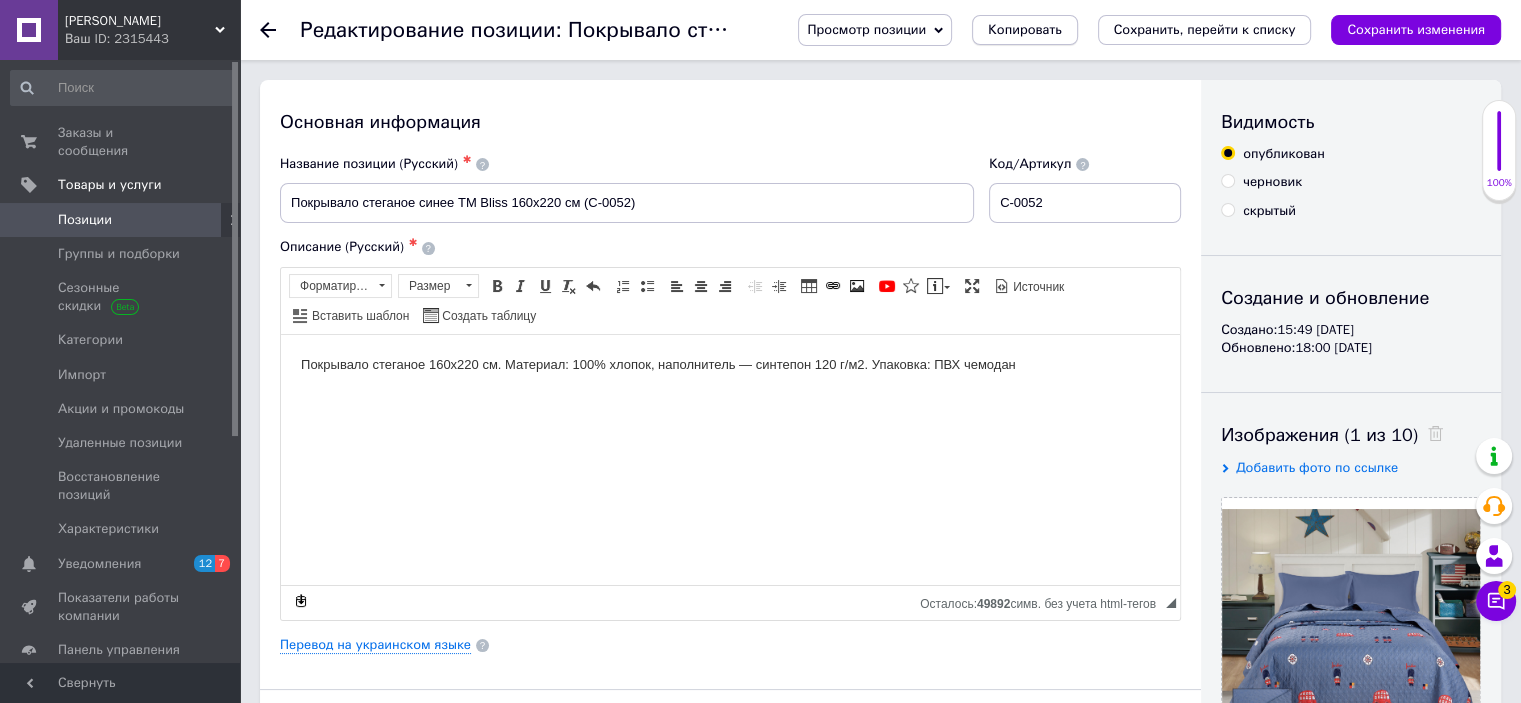 click on "Копировать" at bounding box center (1024, 30) 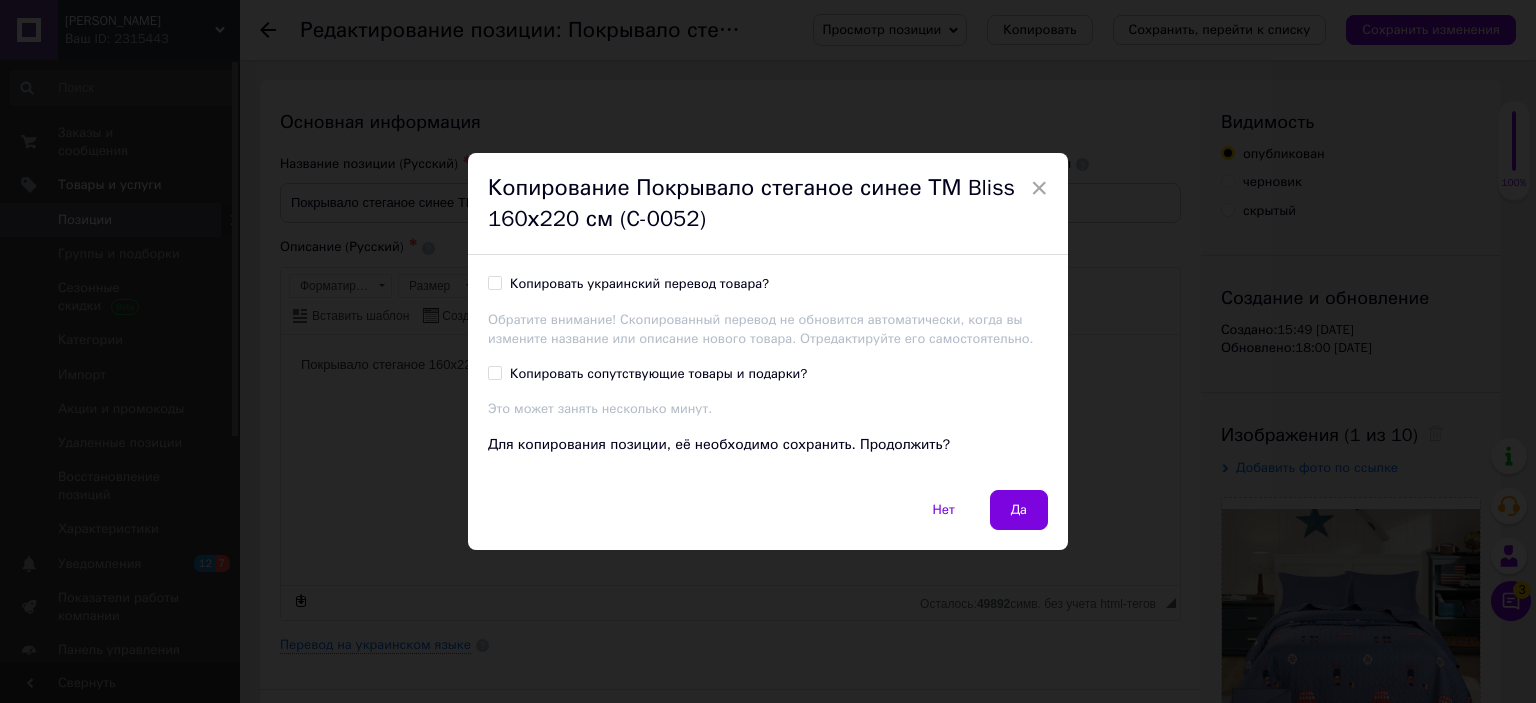 click on "Копировать украинский перевод товара?" at bounding box center [639, 284] 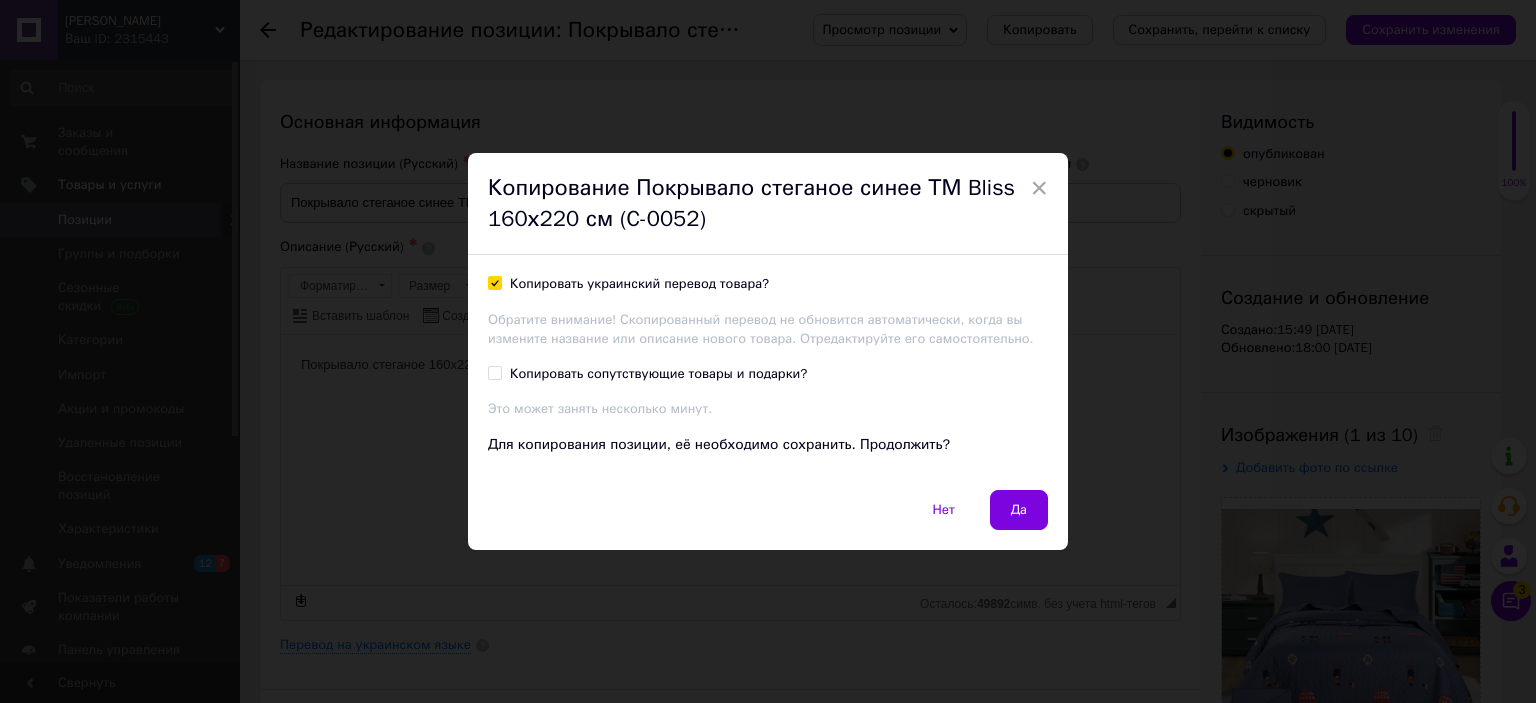 checkbox on "true" 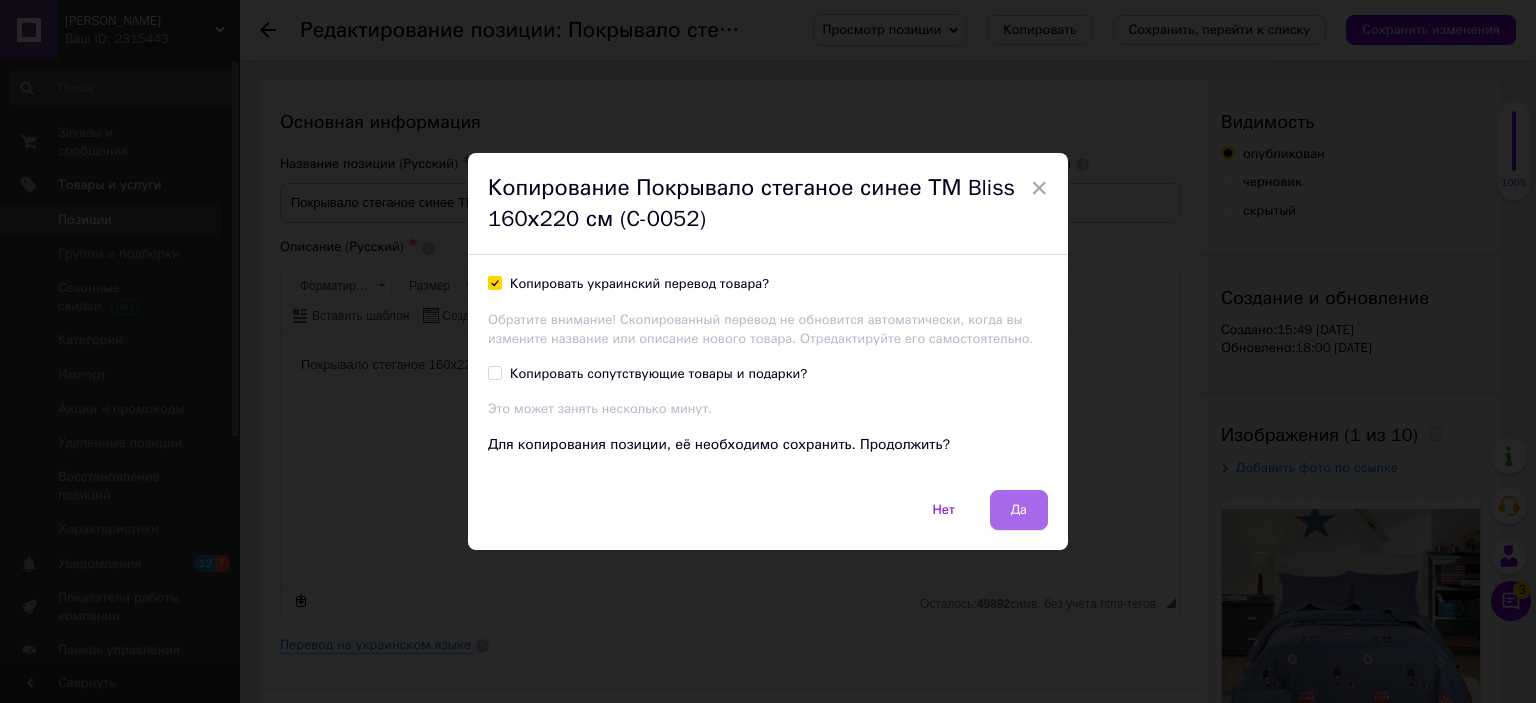 click on "Да" at bounding box center (1019, 510) 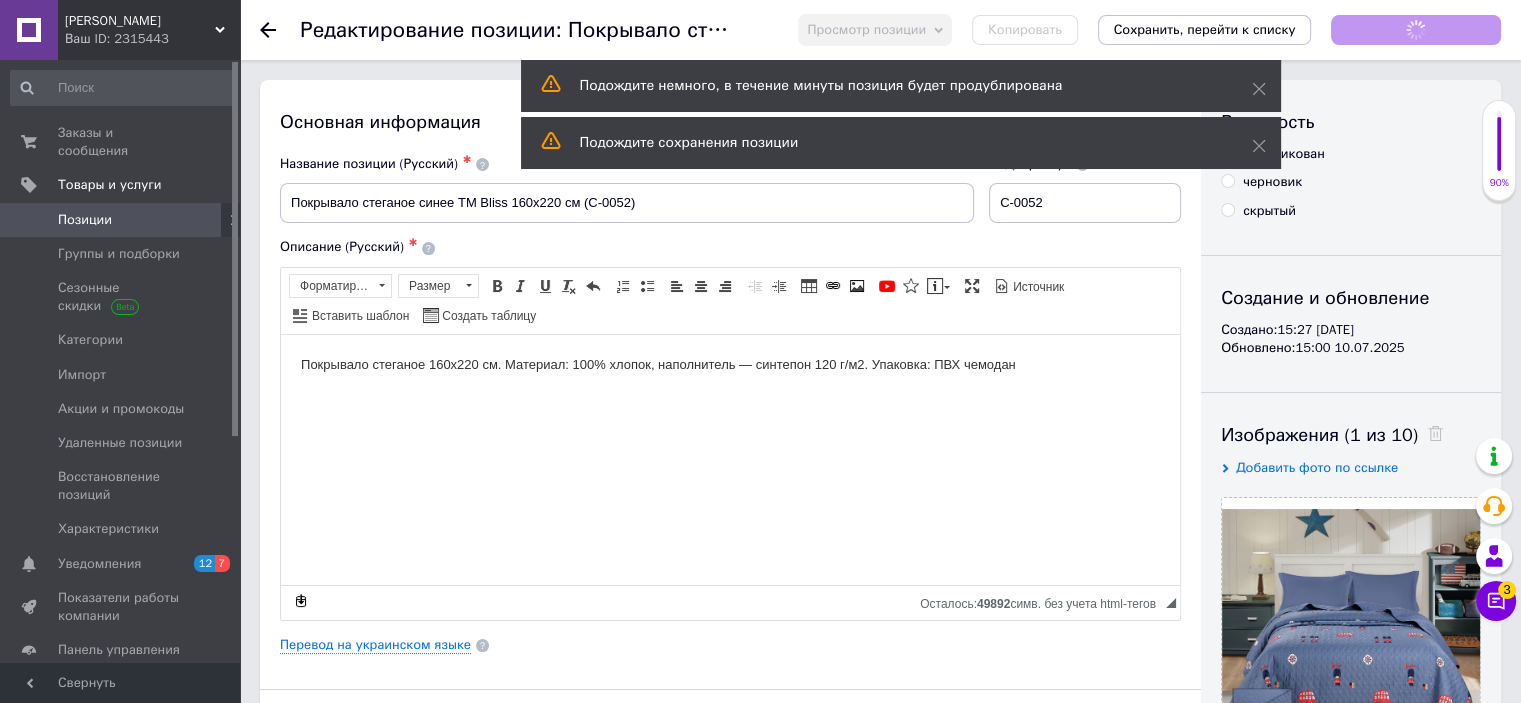 scroll, scrollTop: 0, scrollLeft: 0, axis: both 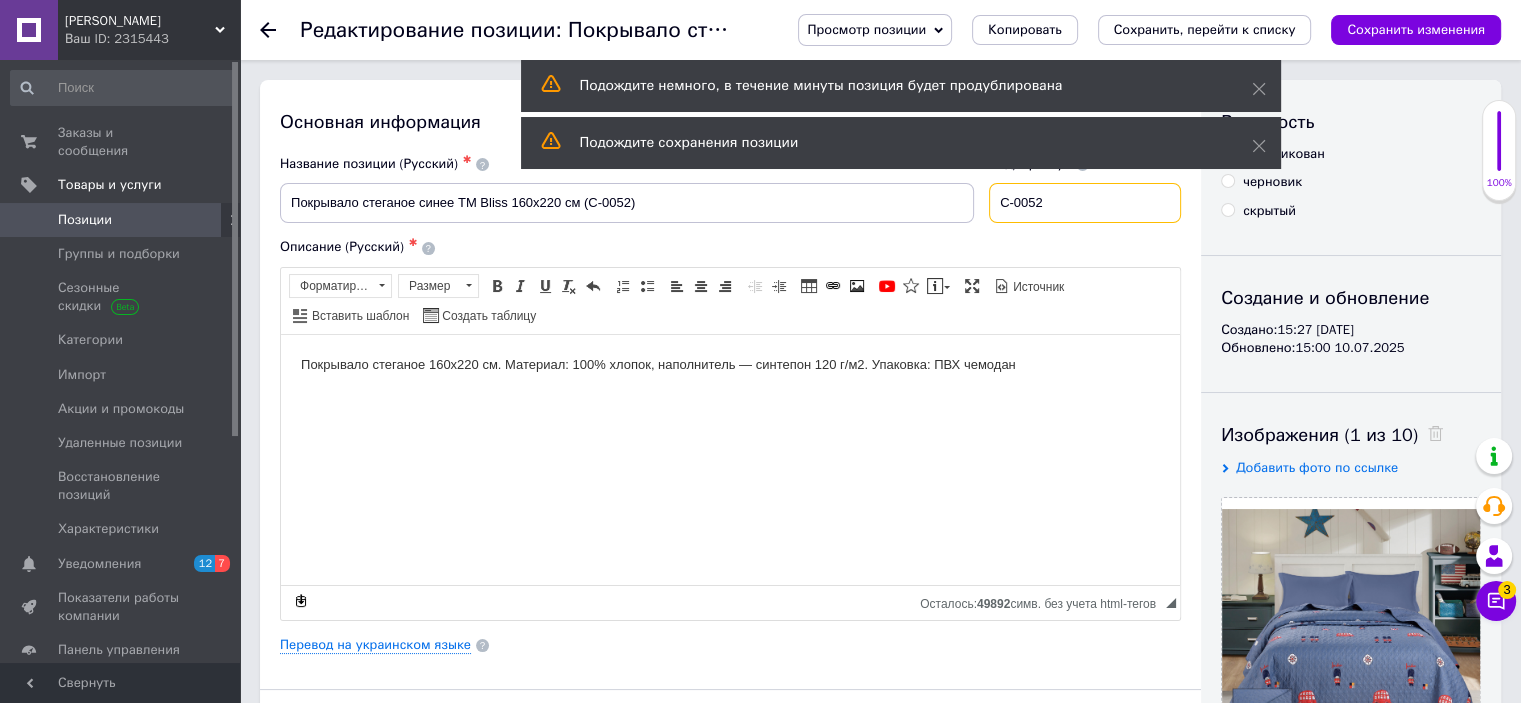 click on "С-0052" at bounding box center [1085, 203] 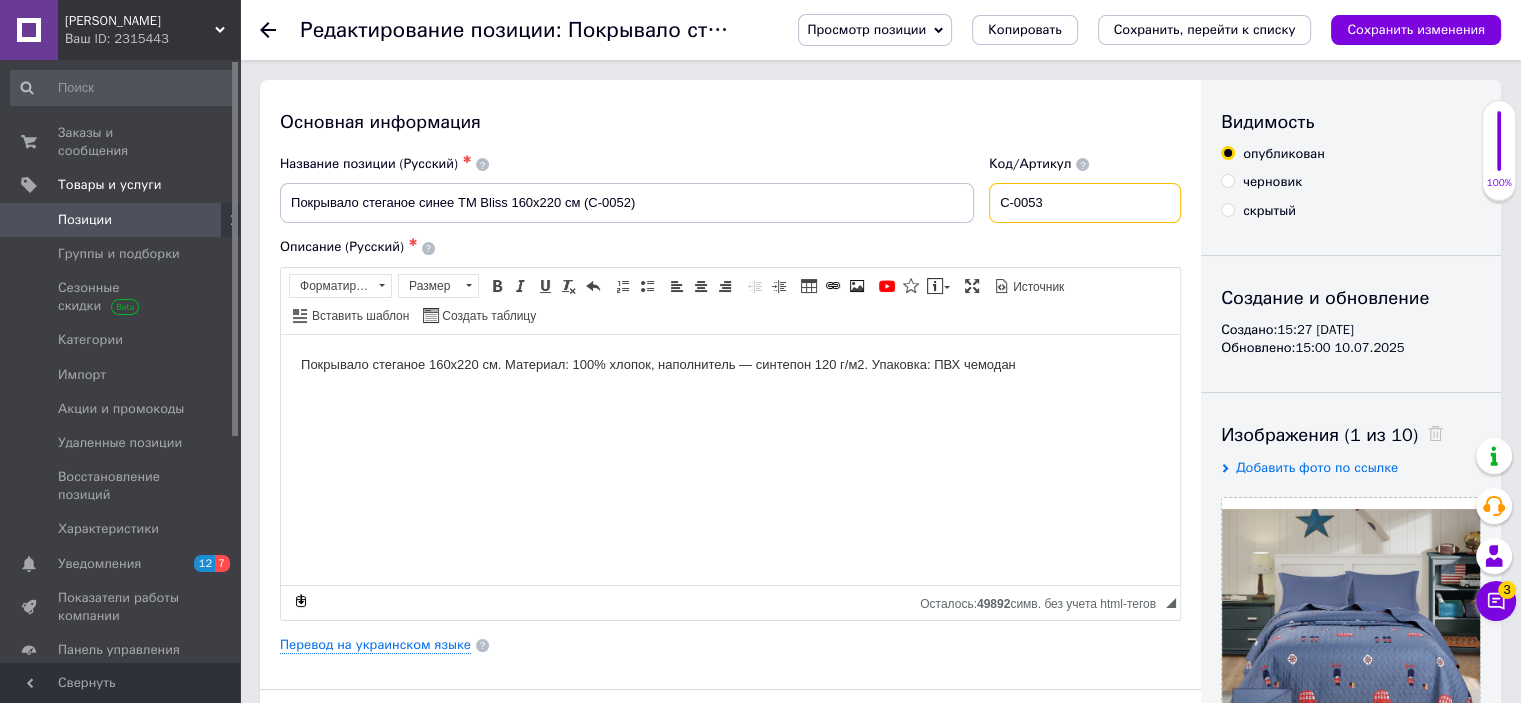 type on "С-0053" 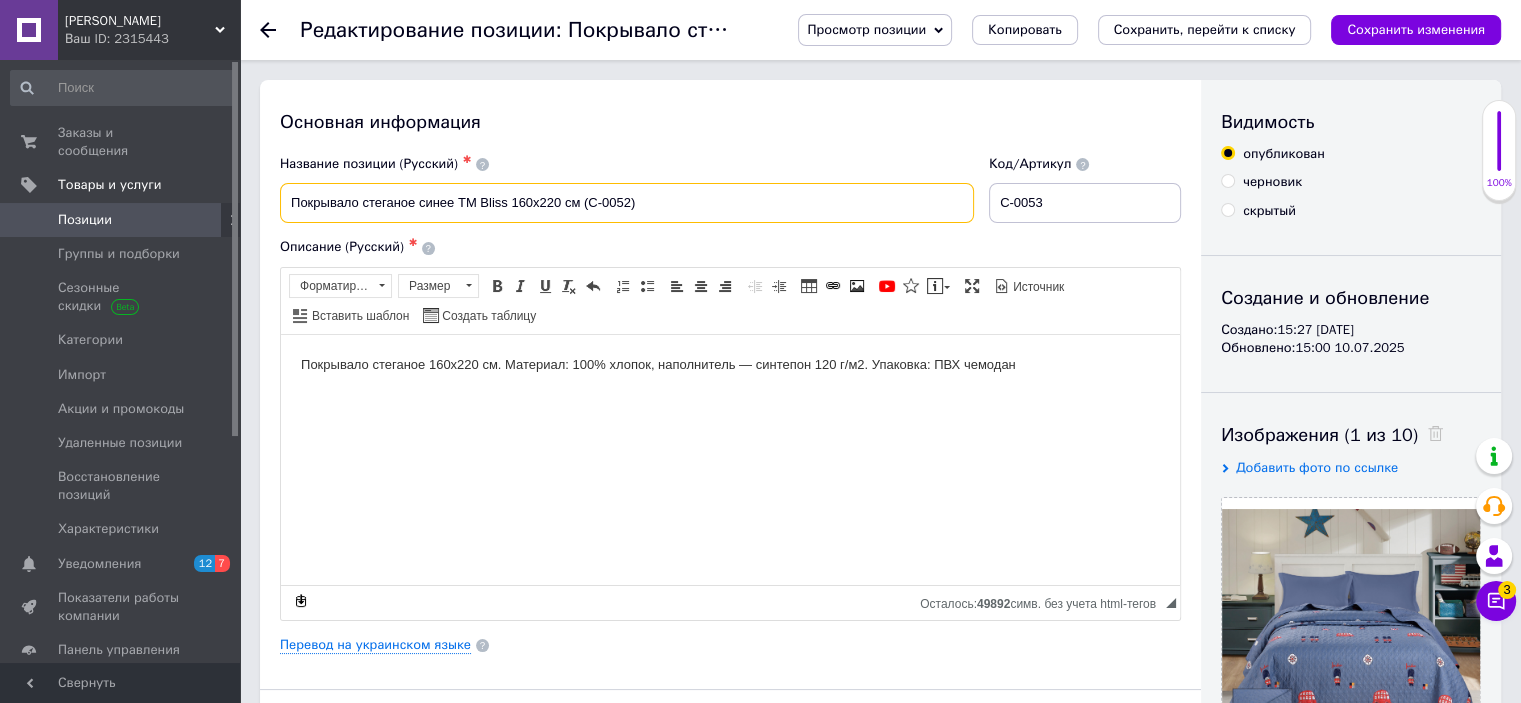click on "Покрывало стеганое синее ТМ Bliss 160х220 см (C-0052)" at bounding box center (627, 203) 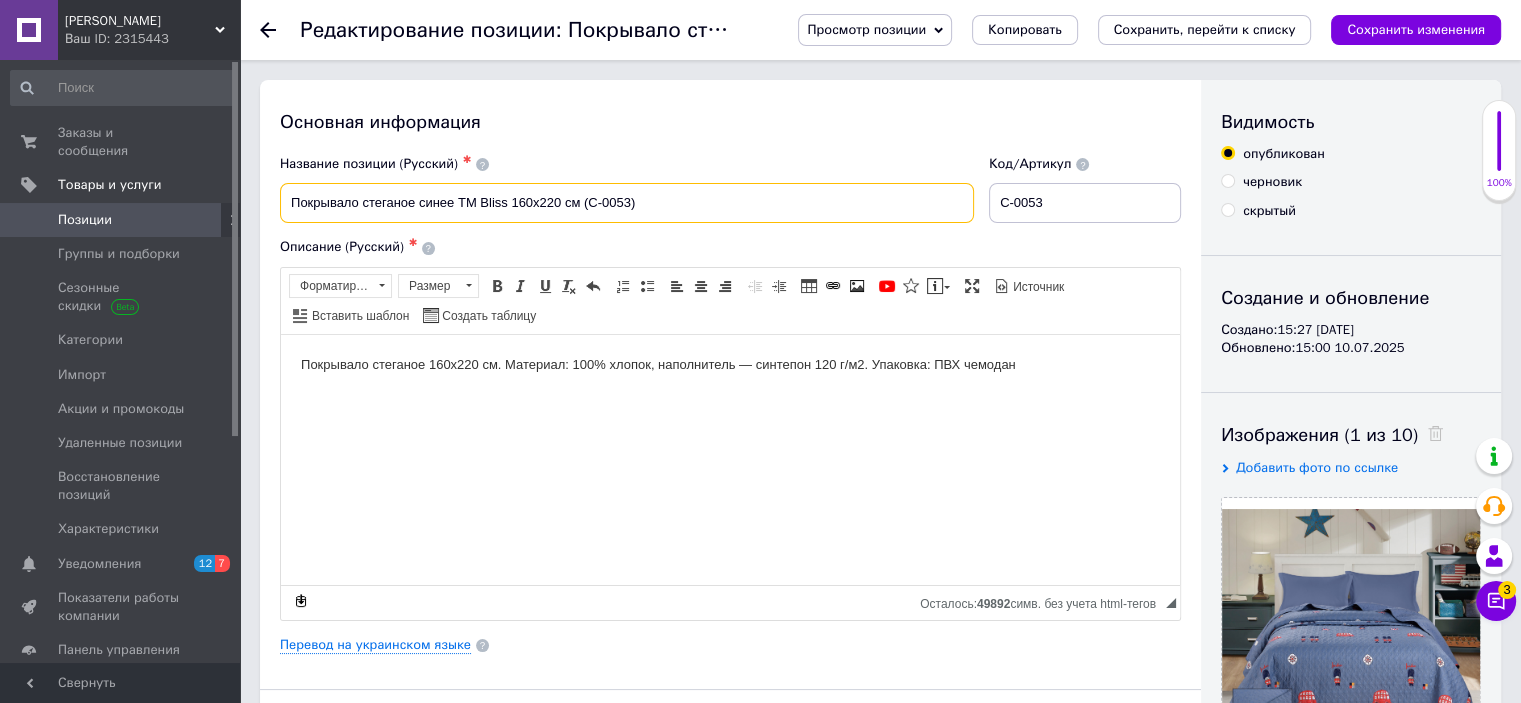 click on "Покрывало стеганое синее ТМ Bliss 160х220 см (C-0053)" at bounding box center (627, 203) 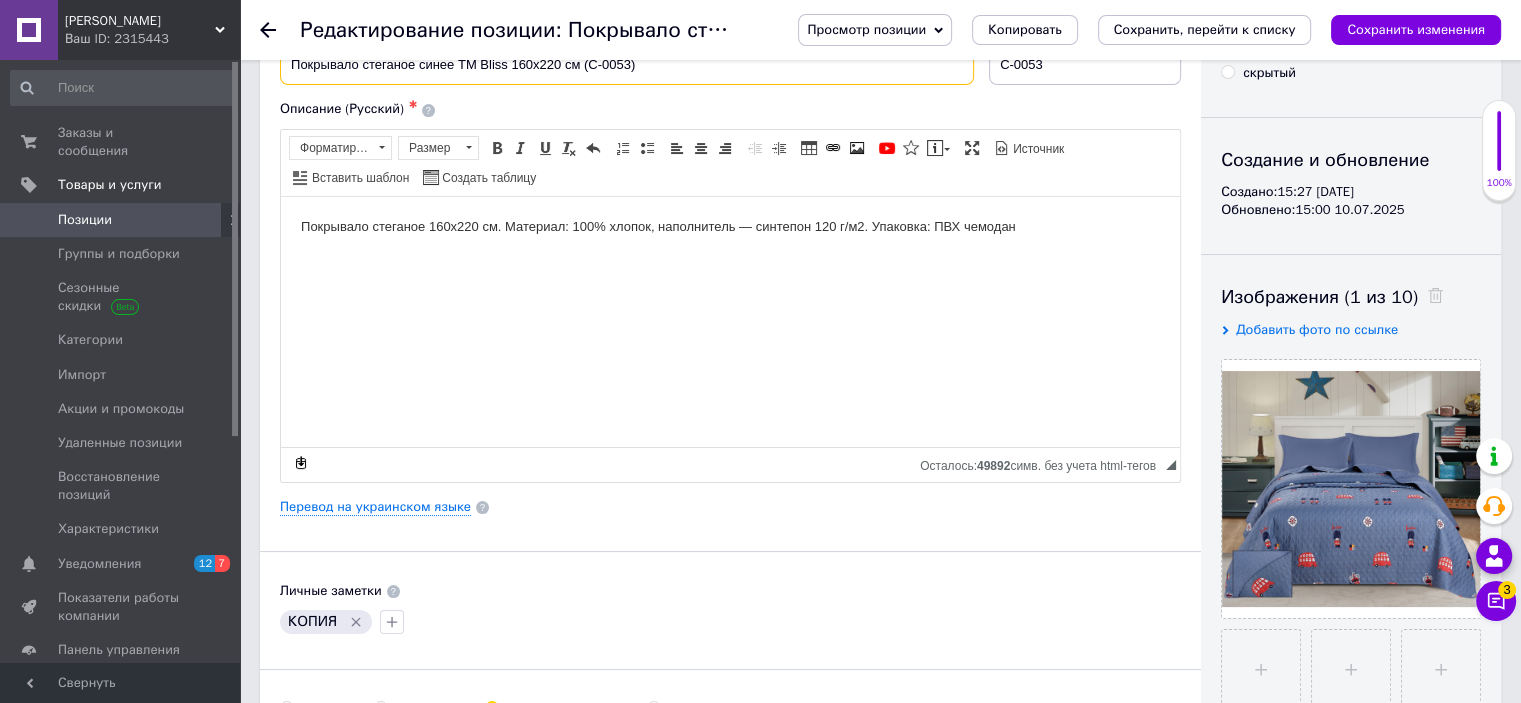 scroll, scrollTop: 300, scrollLeft: 0, axis: vertical 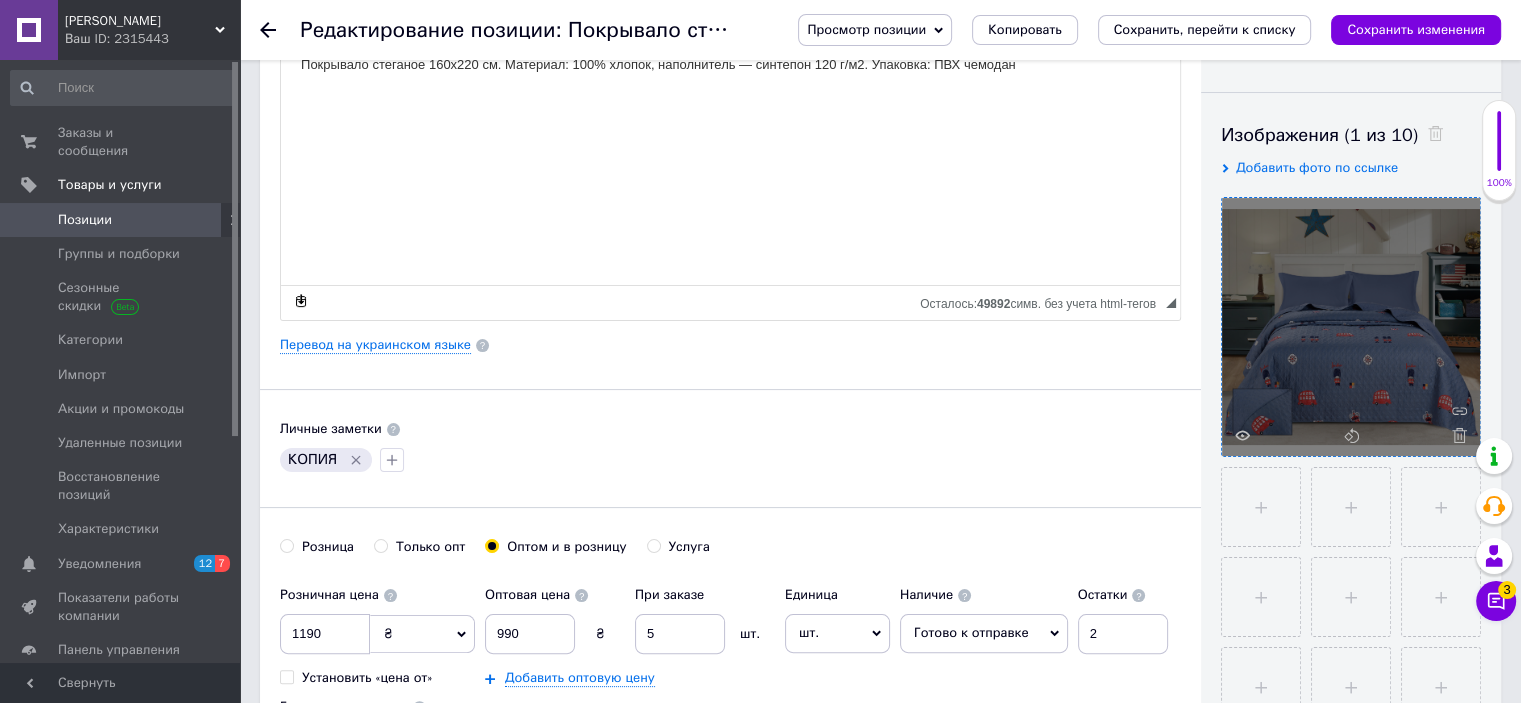 type on "Покрывало стеганое синее ТМ Bliss 160х220 см (C-0053)" 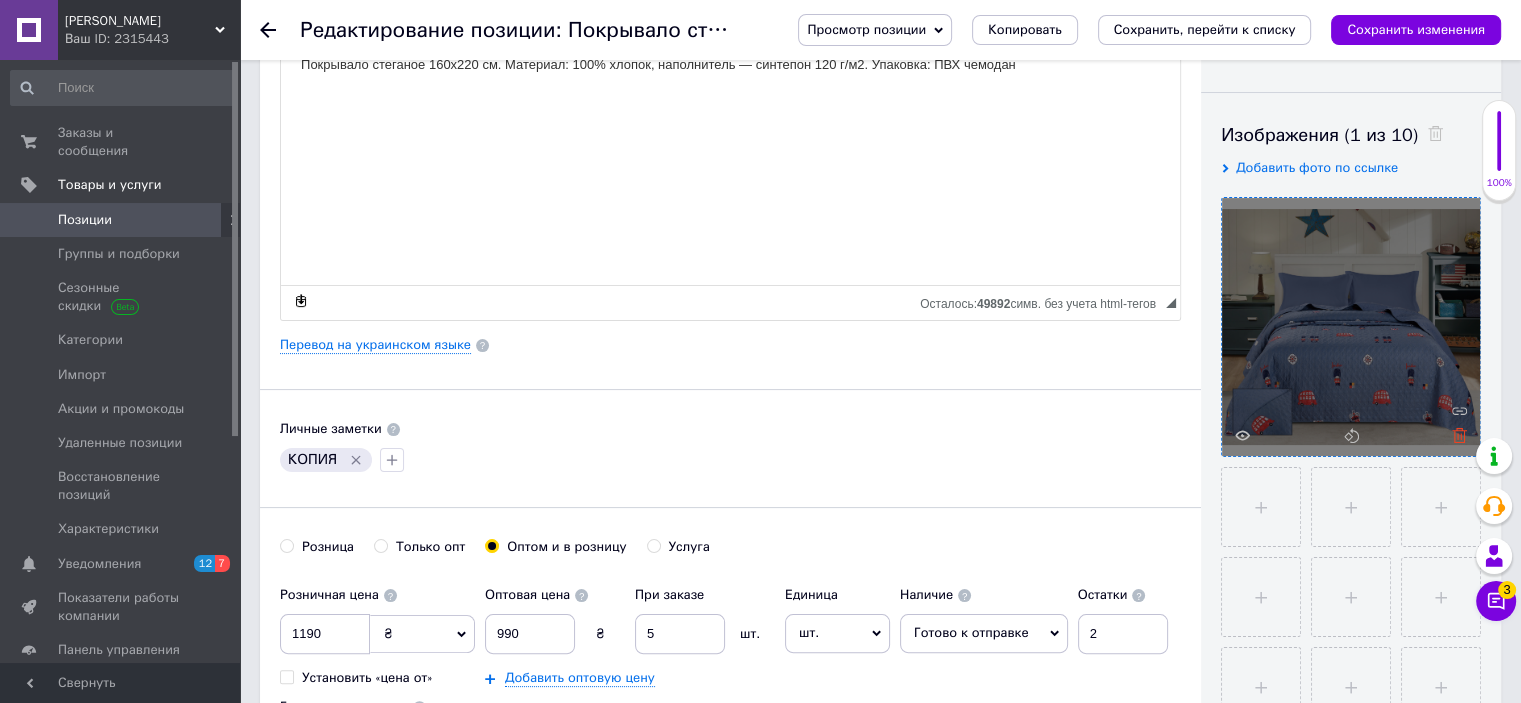 click 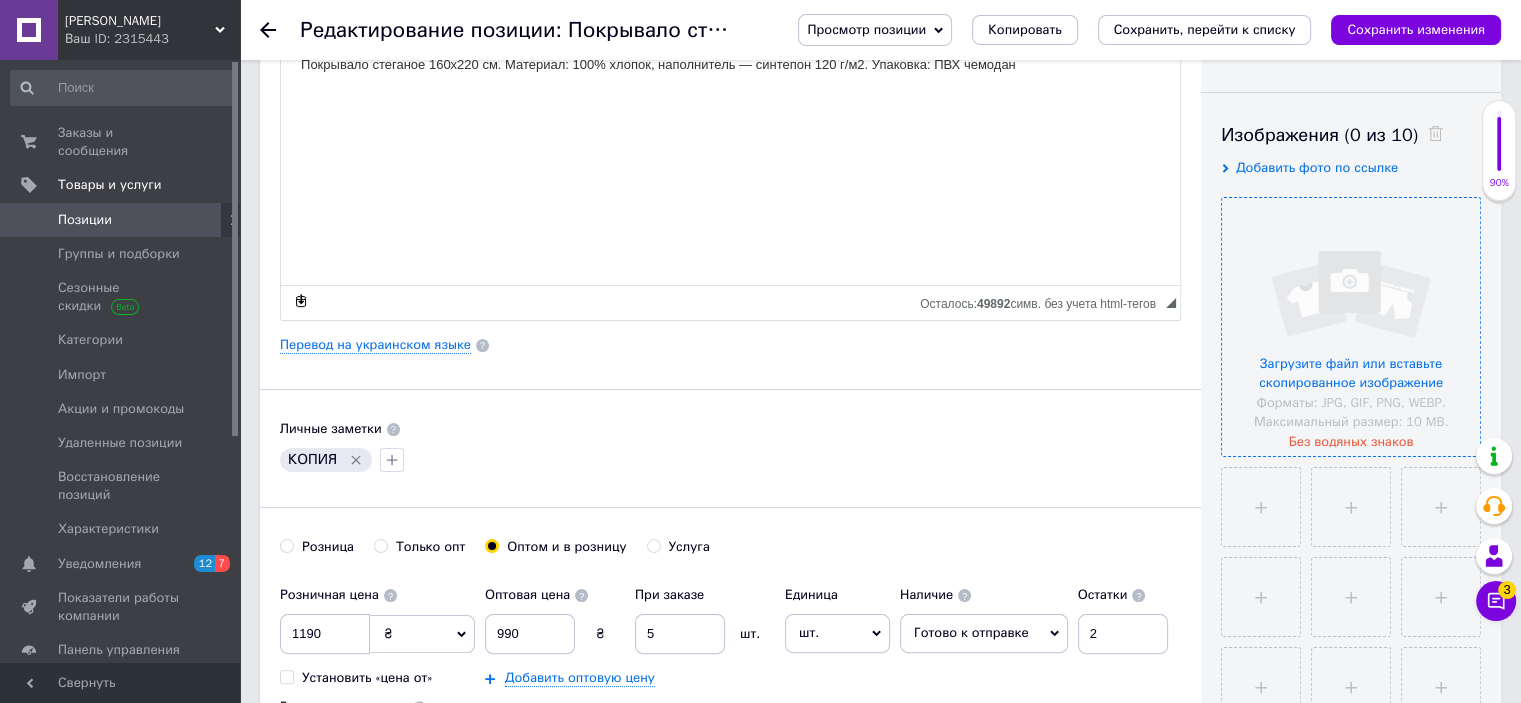 click at bounding box center (1351, 327) 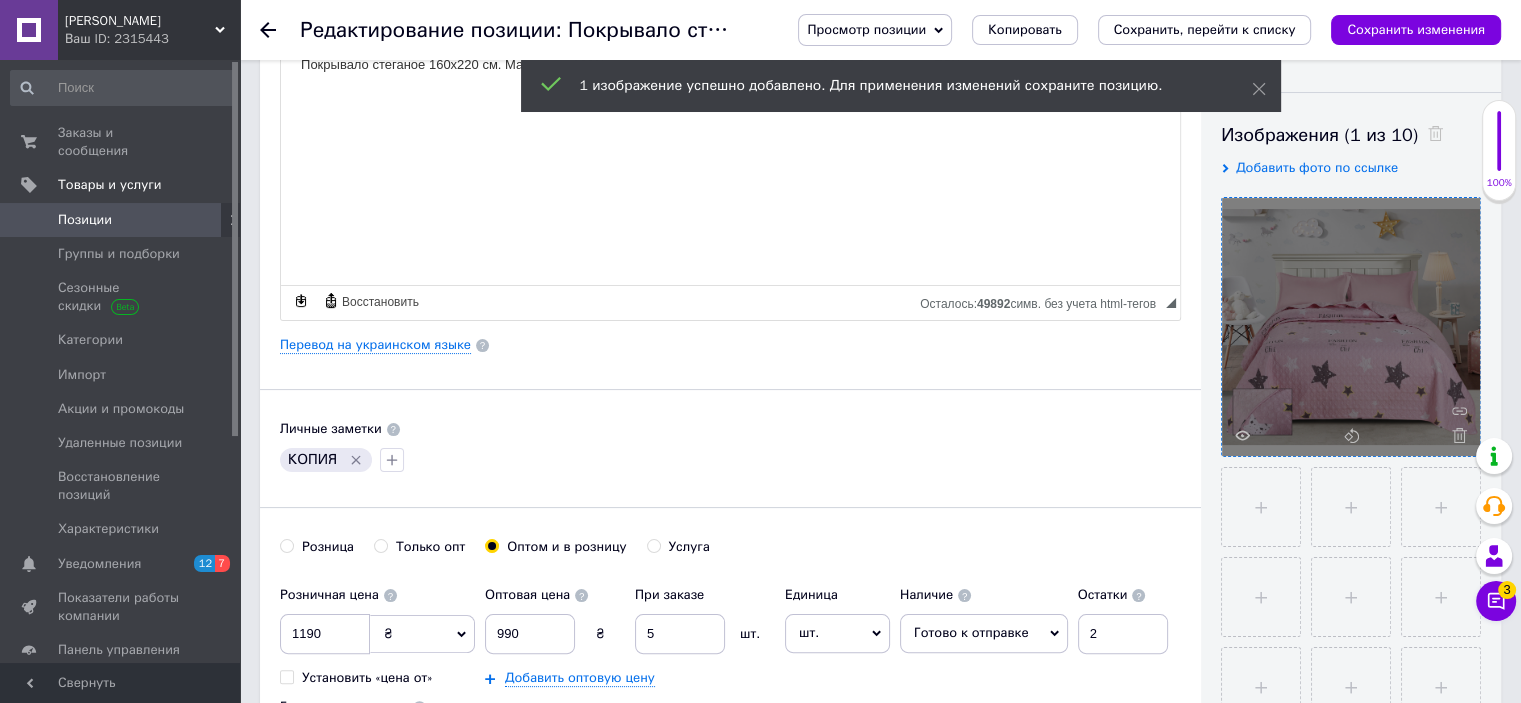 click 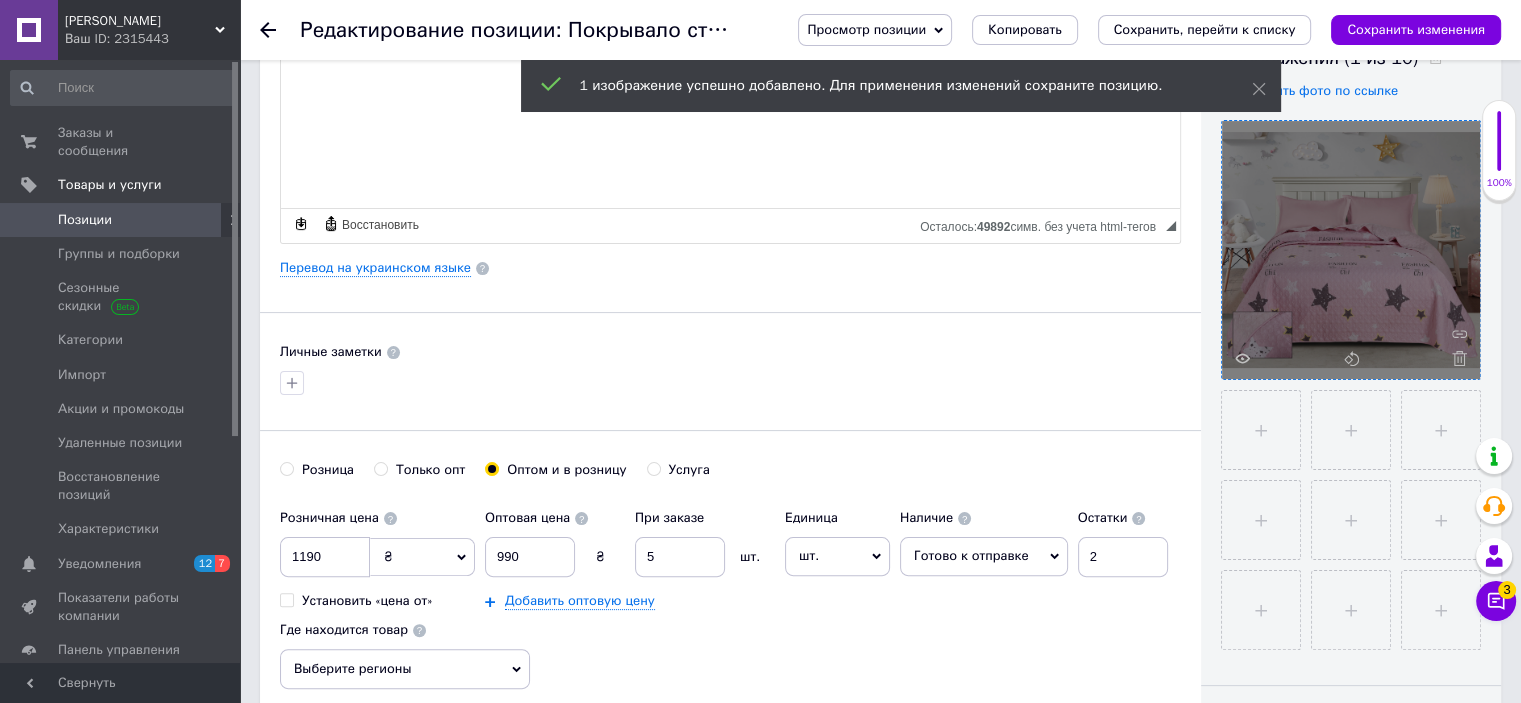 scroll, scrollTop: 500, scrollLeft: 0, axis: vertical 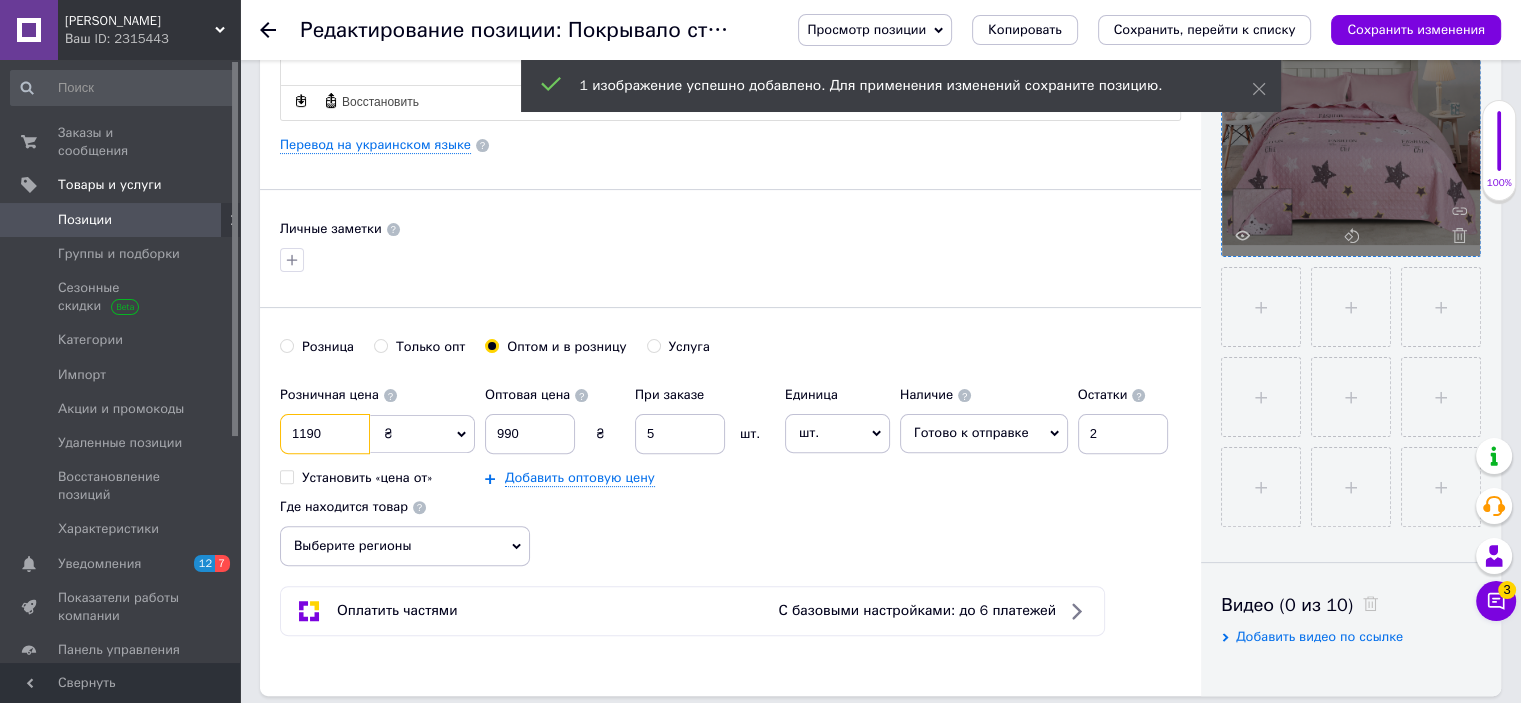 click on "1190" at bounding box center (325, 434) 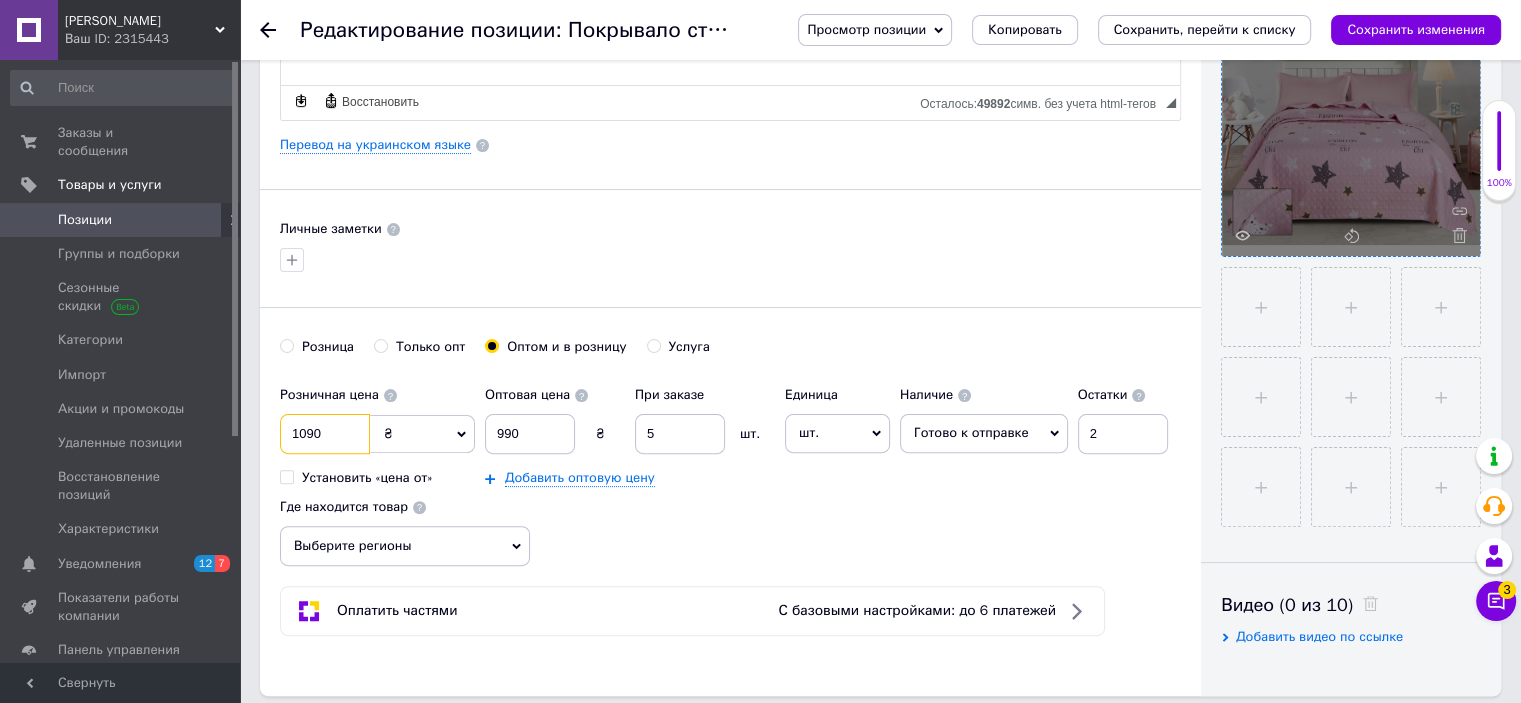 type on "1090" 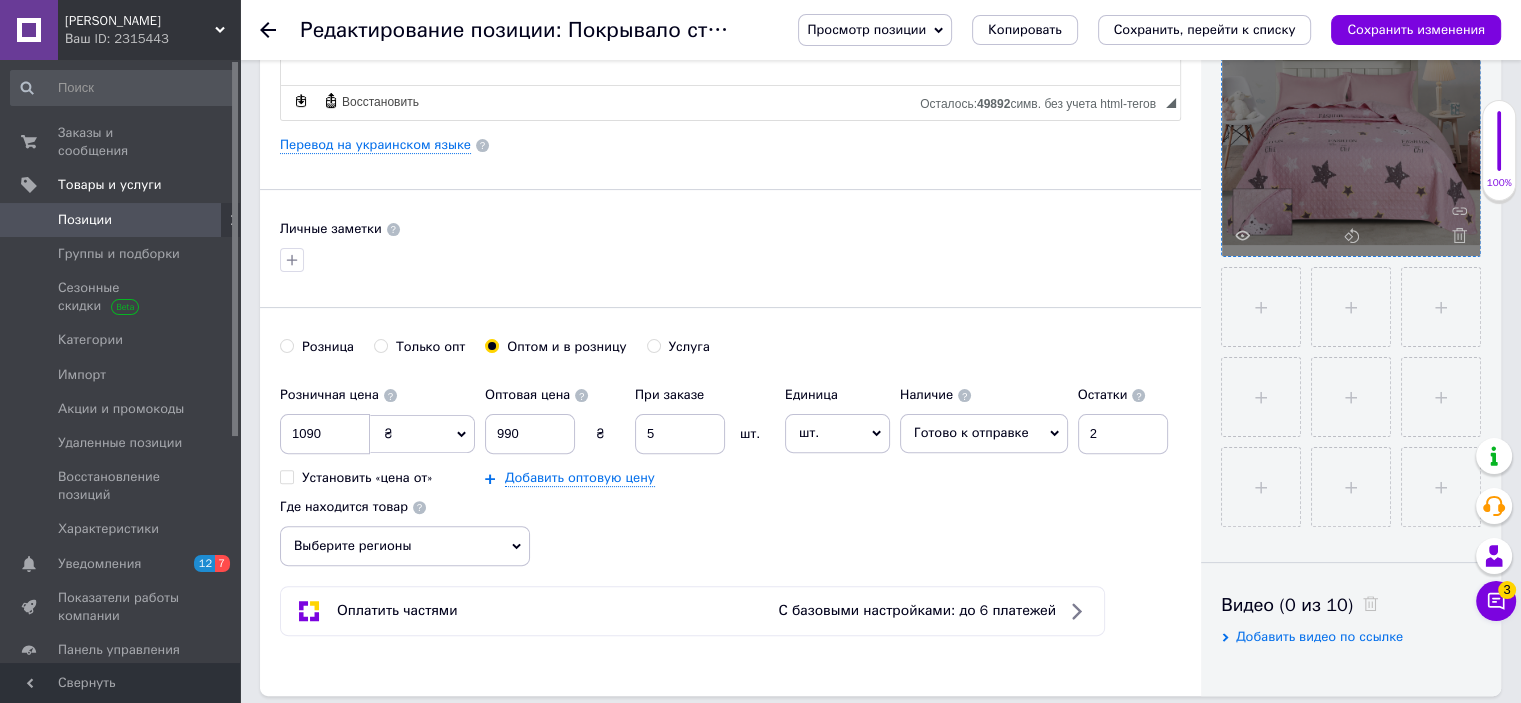 click on "Розница" at bounding box center [328, 347] 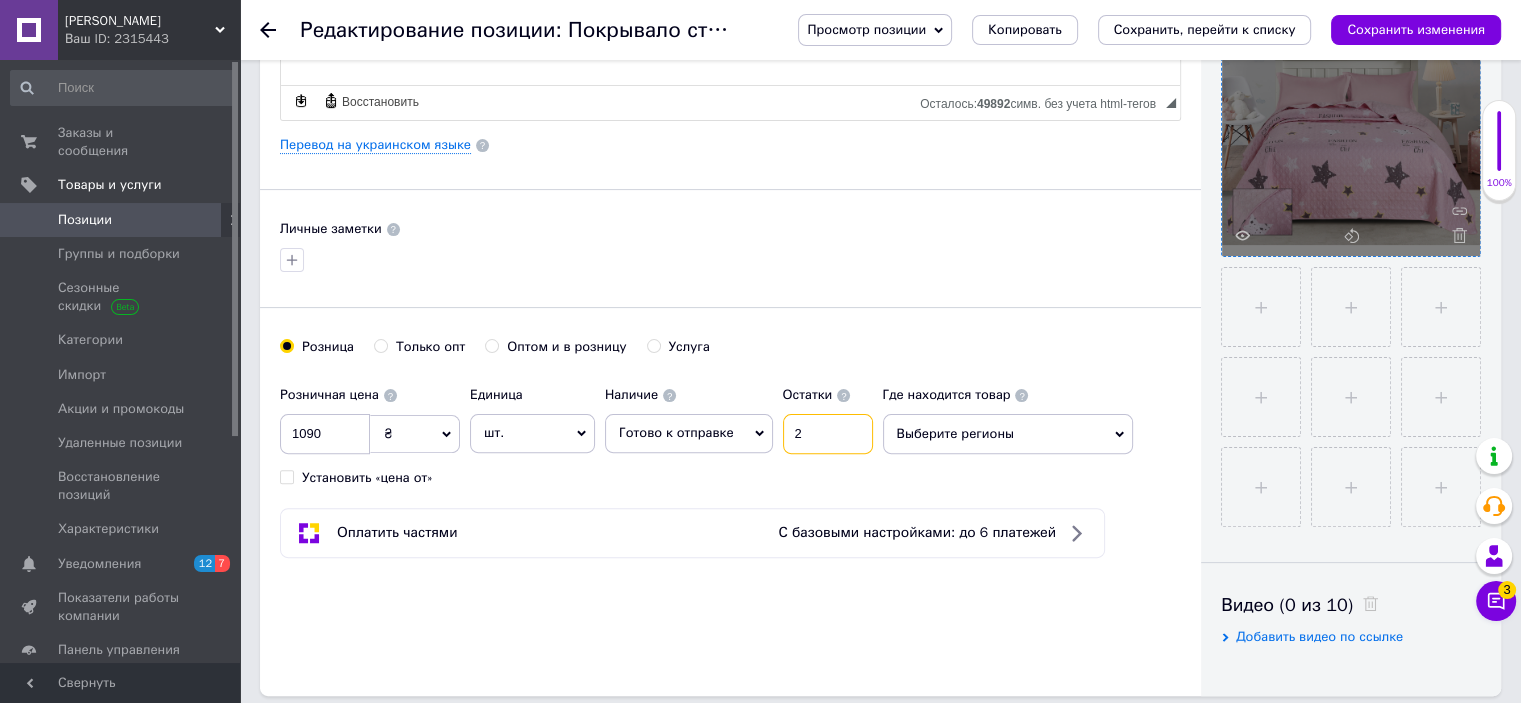 click on "2" at bounding box center [828, 434] 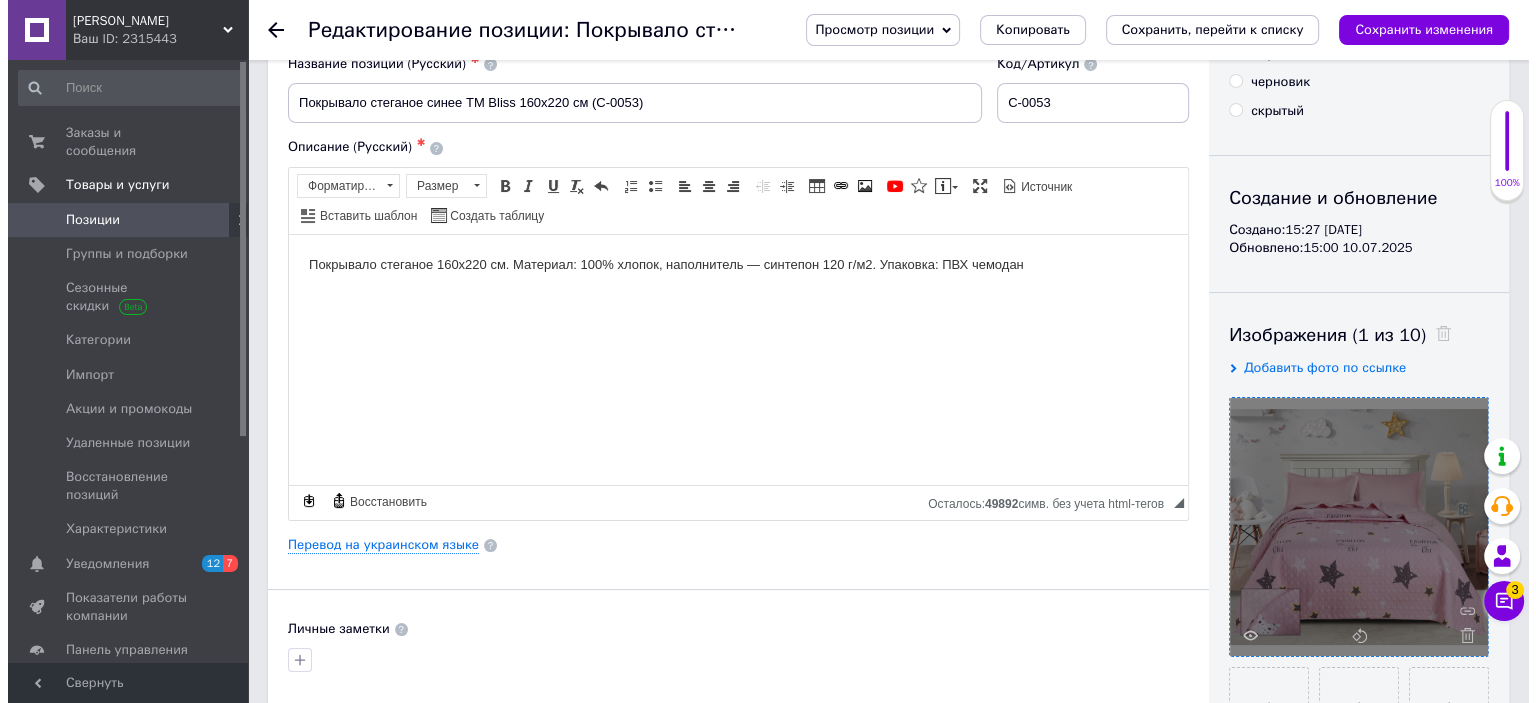 scroll, scrollTop: 0, scrollLeft: 0, axis: both 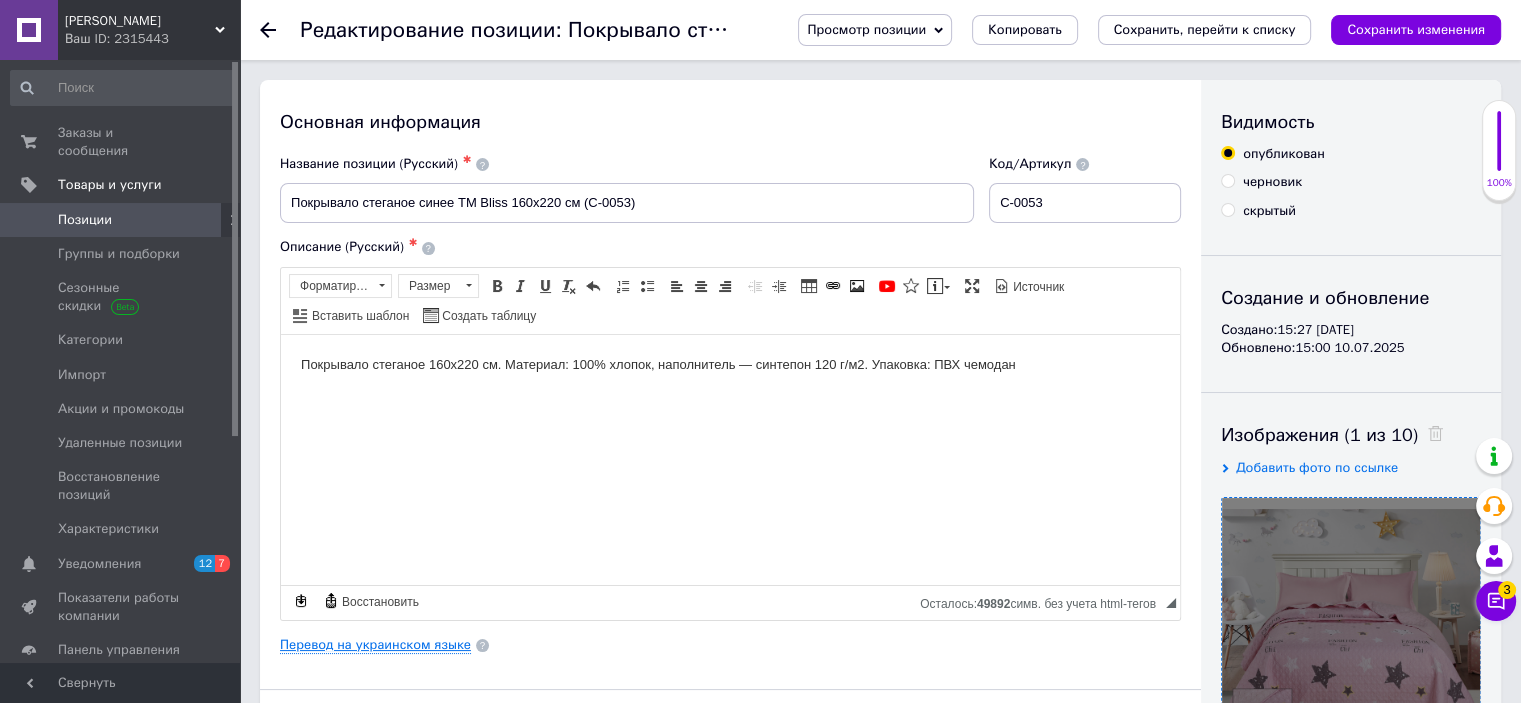 type on "1" 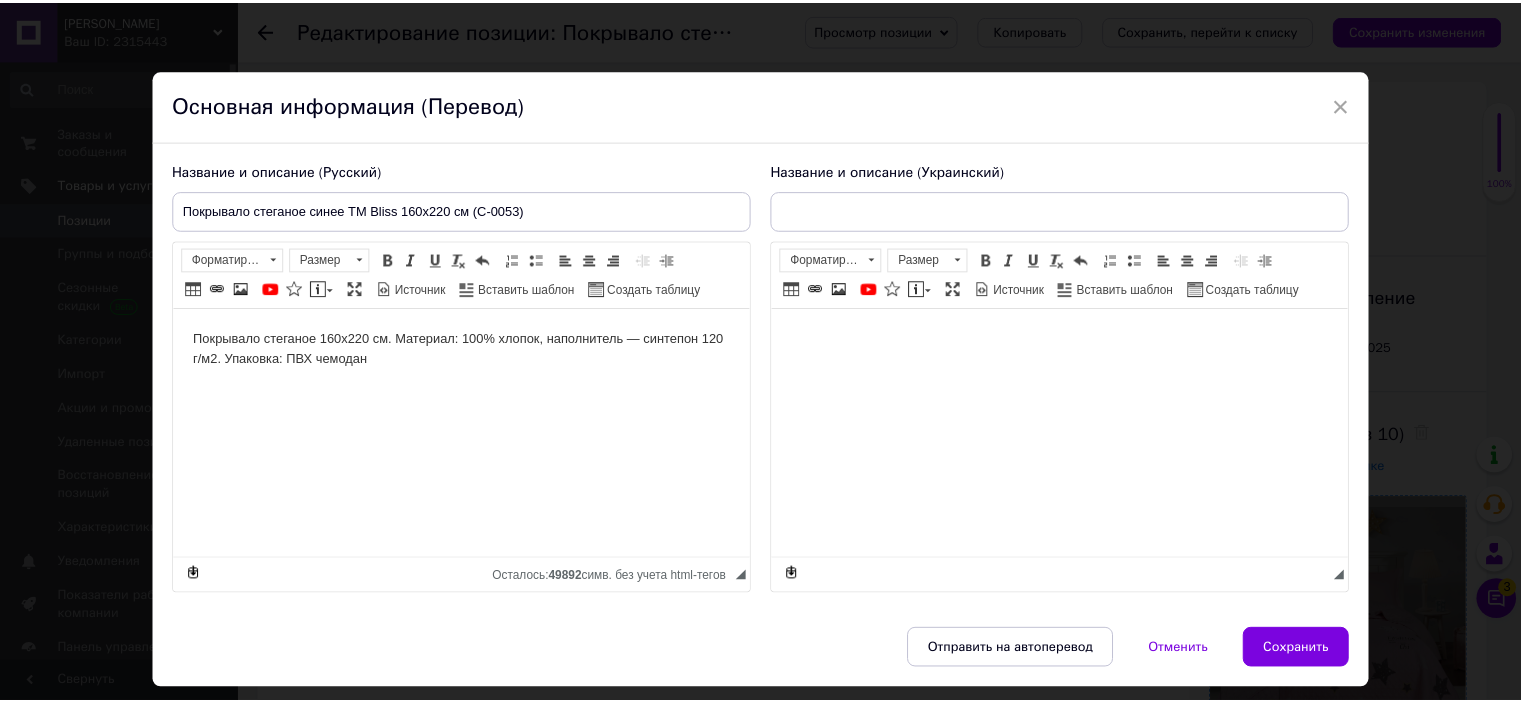 scroll, scrollTop: 0, scrollLeft: 0, axis: both 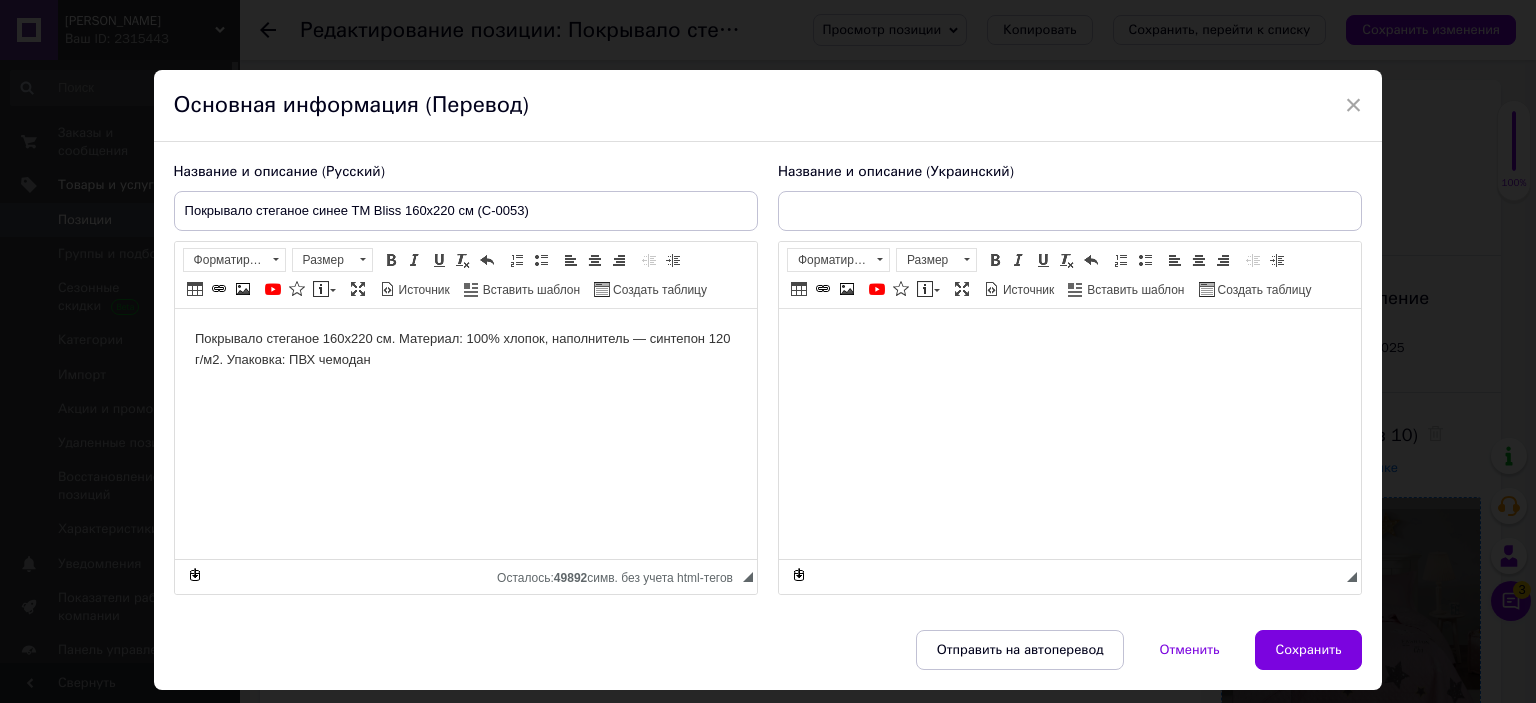 type on "Покривало стьобане синього кольору ТМ Bliss 160х220 см (C-0052)" 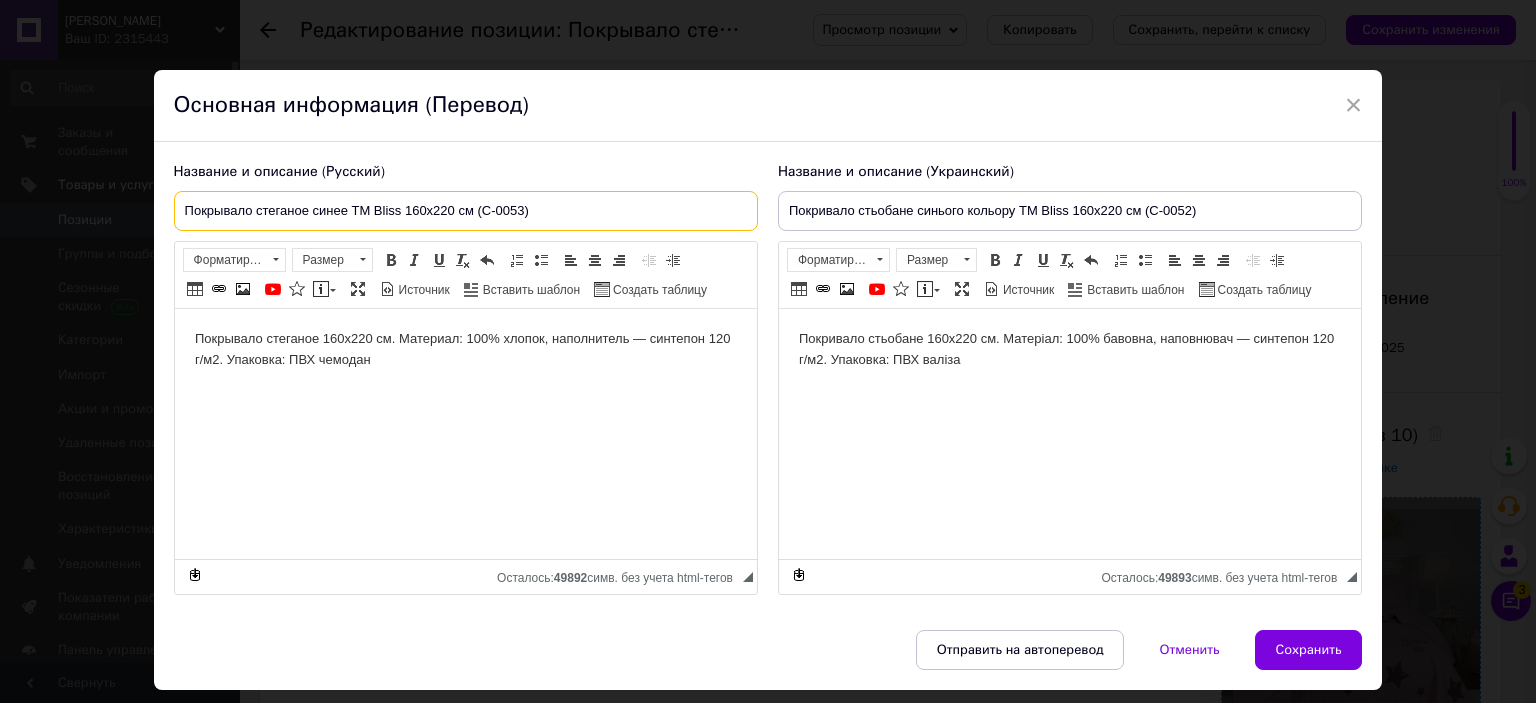 click on "Покрывало стеганое синее ТМ Bliss 160х220 см (C-0053)" at bounding box center [466, 211] 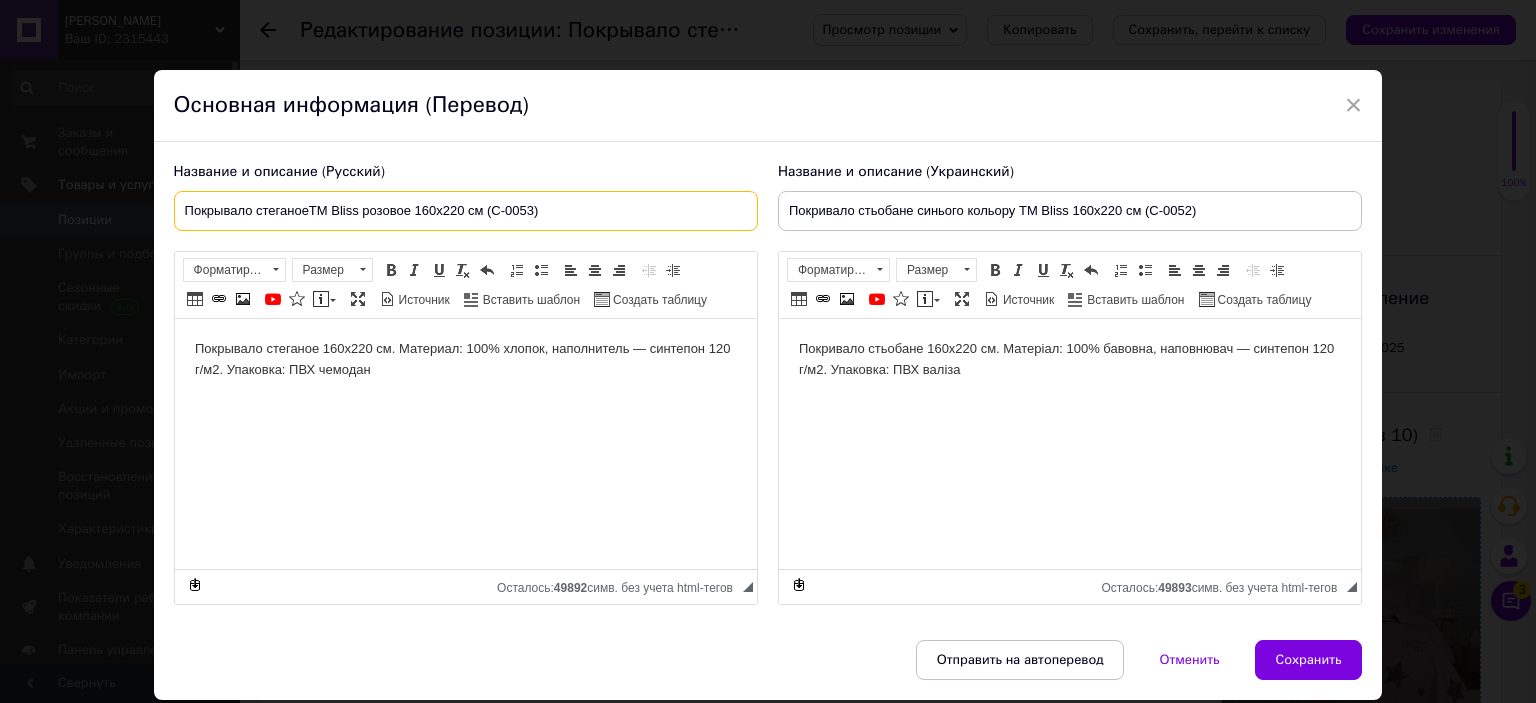 type on "Покрывало стеганоеТМ Bliss розовое 160х220 см (C-0053)" 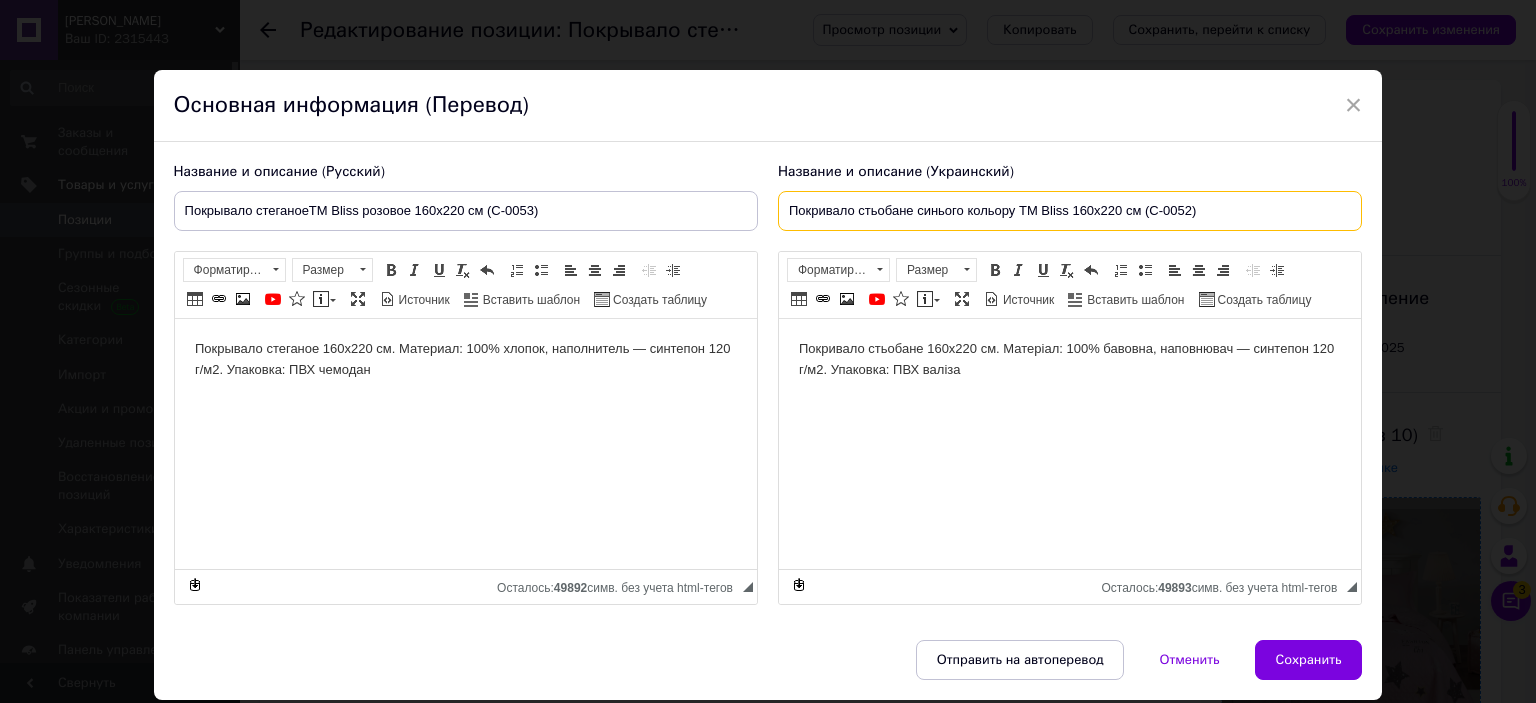 click on "Покривало стьобане синього кольору ТМ Bliss 160х220 см (C-0052)" at bounding box center [1070, 211] 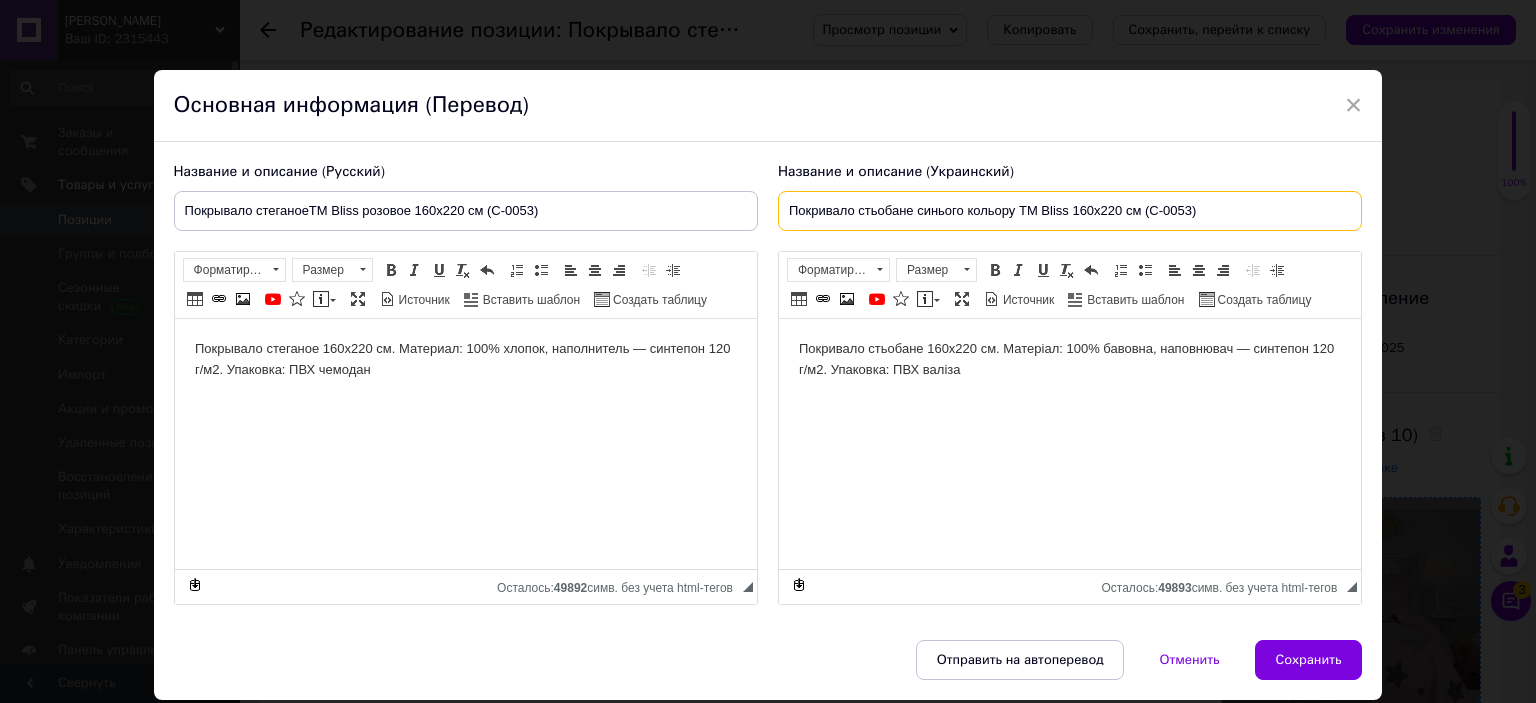 click on "Покривало стьобане синього кольору ТМ Bliss 160х220 см (C-0053)" at bounding box center [1070, 211] 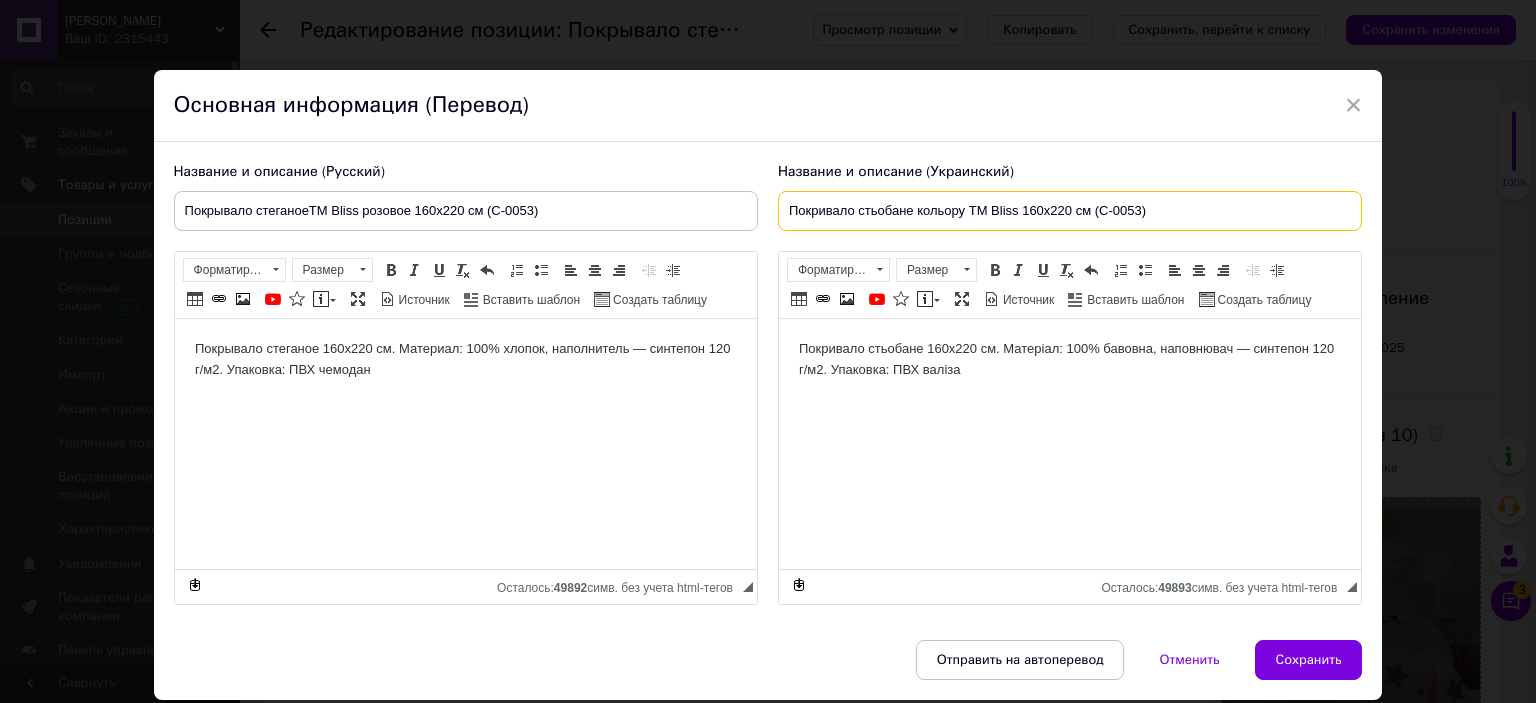 click on "Покривало стьобане кольору ТМ Bliss 160х220 см (C-0053)" at bounding box center [1070, 211] 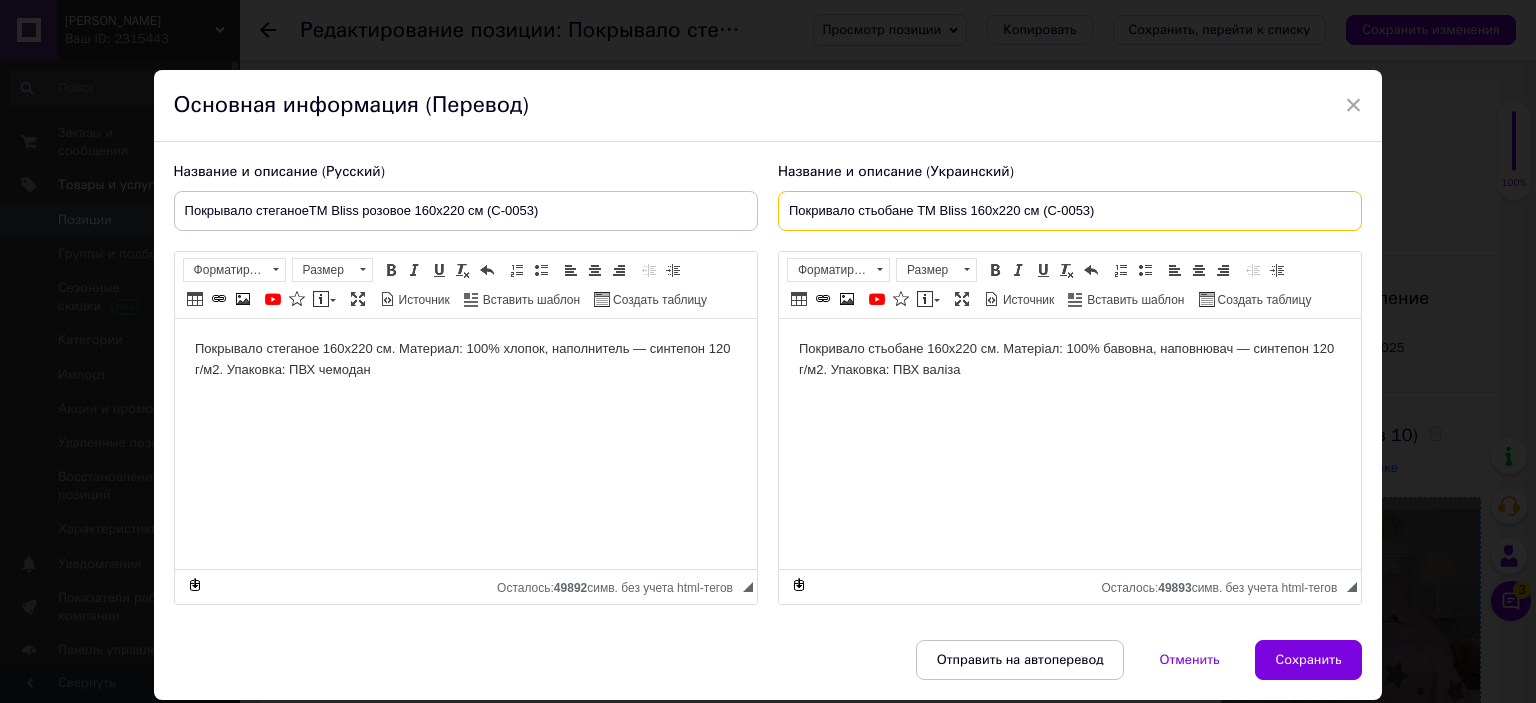 click on "Покривало стьобане ТМ Bliss 160х220 см (C-0053)" at bounding box center [1070, 211] 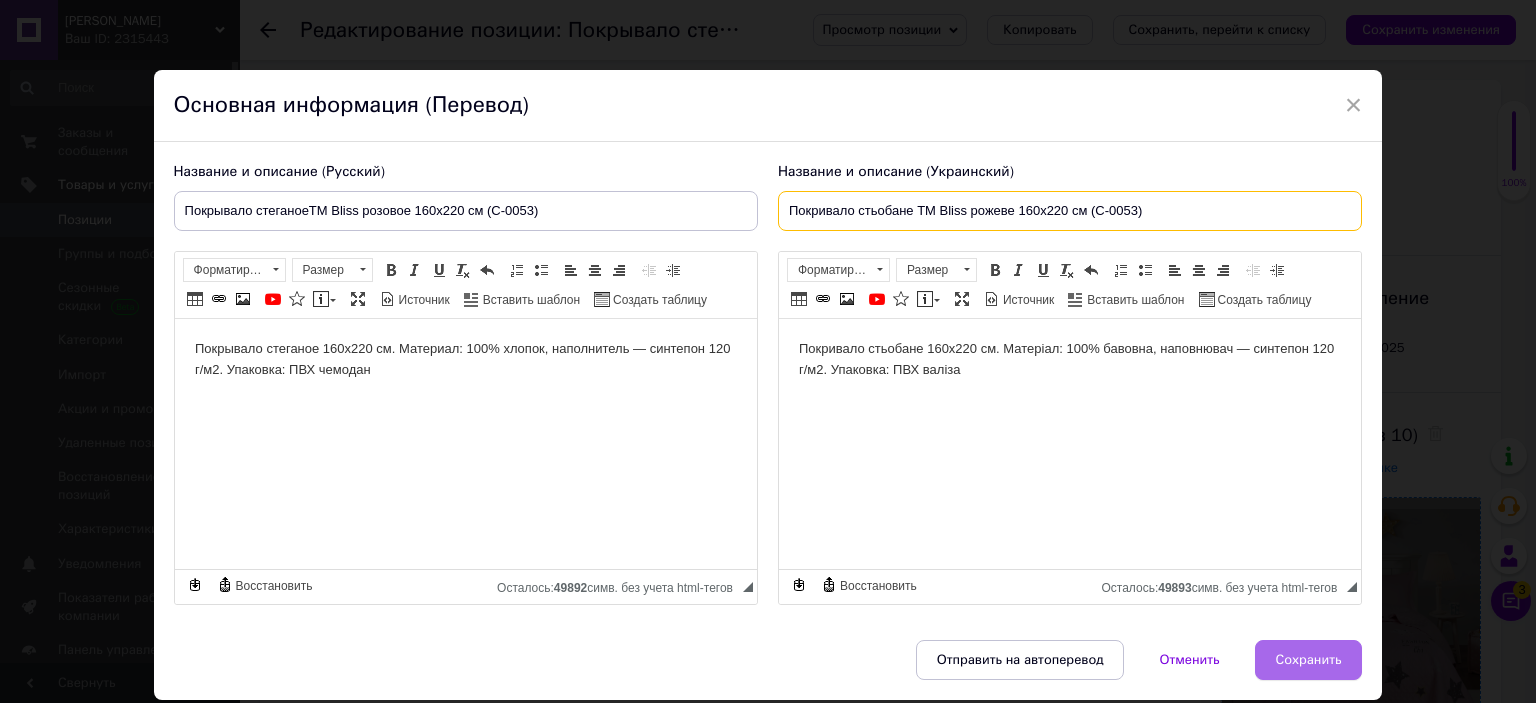 type on "Покривало стьобане ТМ Bliss рожеве 160х220 см (C-0053)" 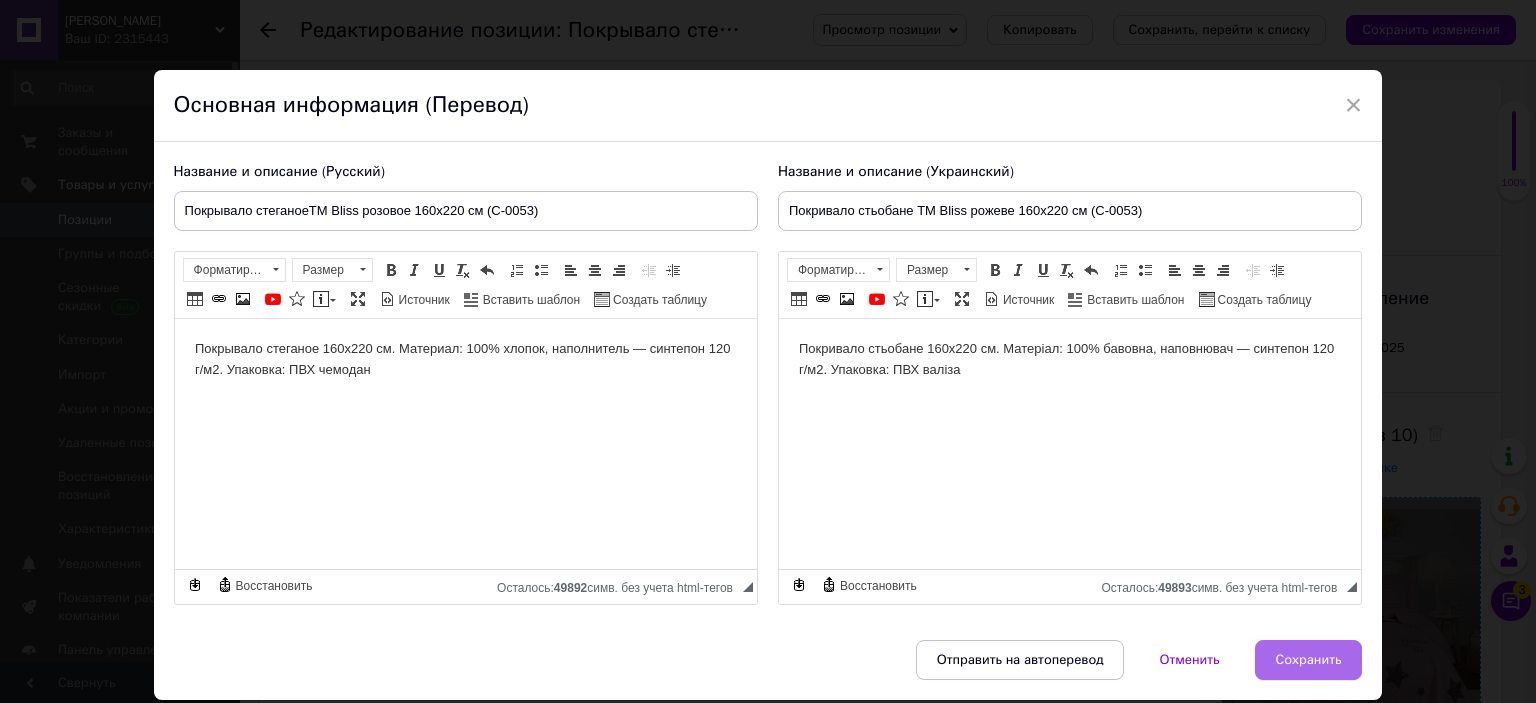 drag, startPoint x: 1305, startPoint y: 660, endPoint x: 575, endPoint y: 90, distance: 926.1749 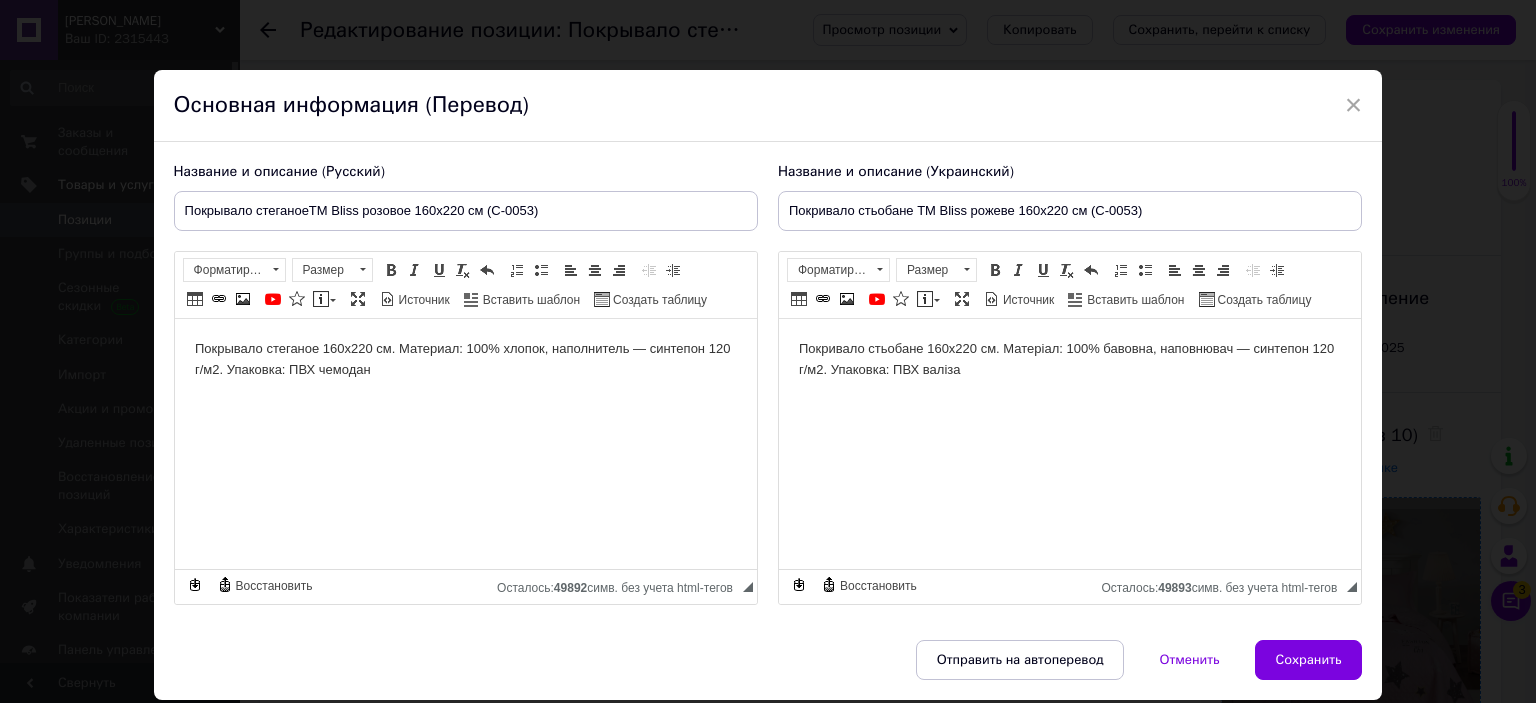 type on "Покрывало стеганоеТМ Bliss розовое 160х220 см (C-0053)" 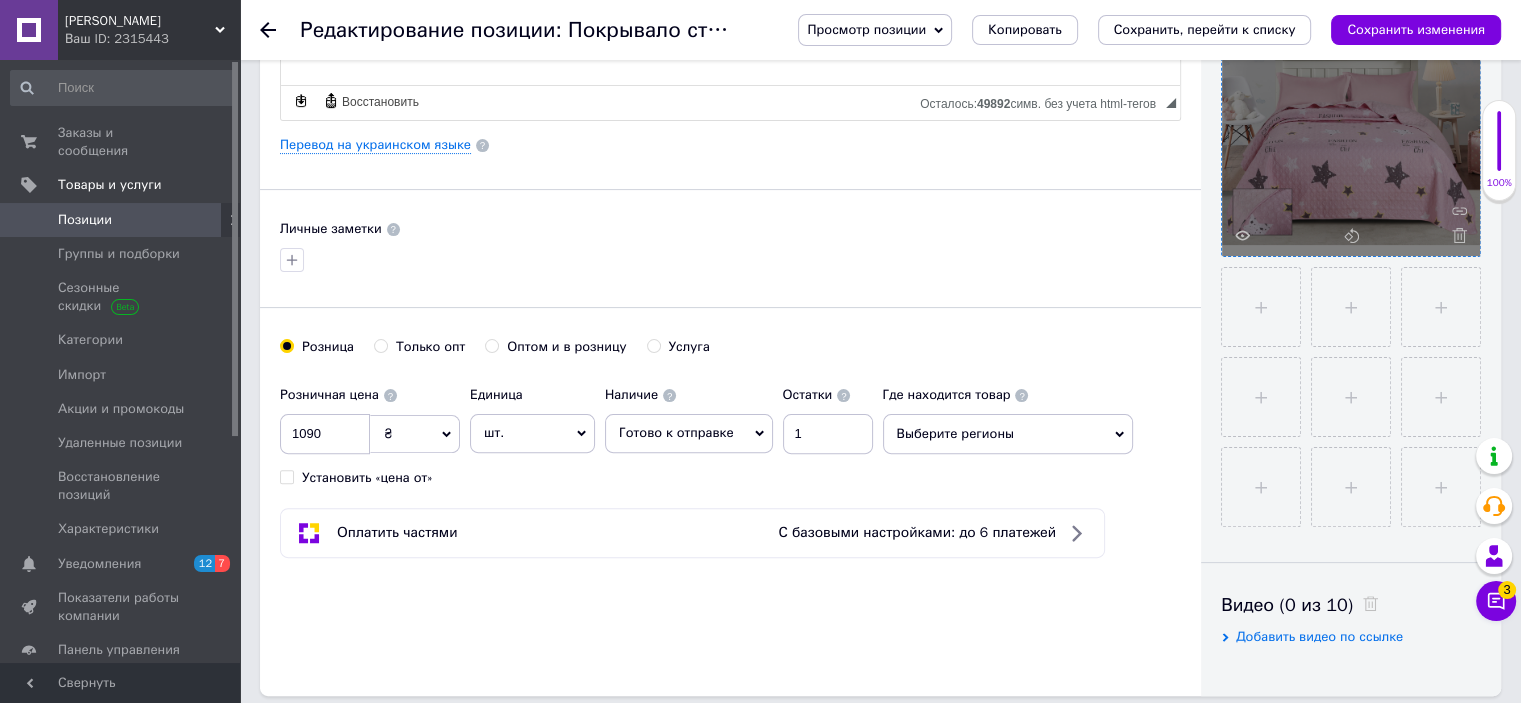 scroll, scrollTop: 900, scrollLeft: 0, axis: vertical 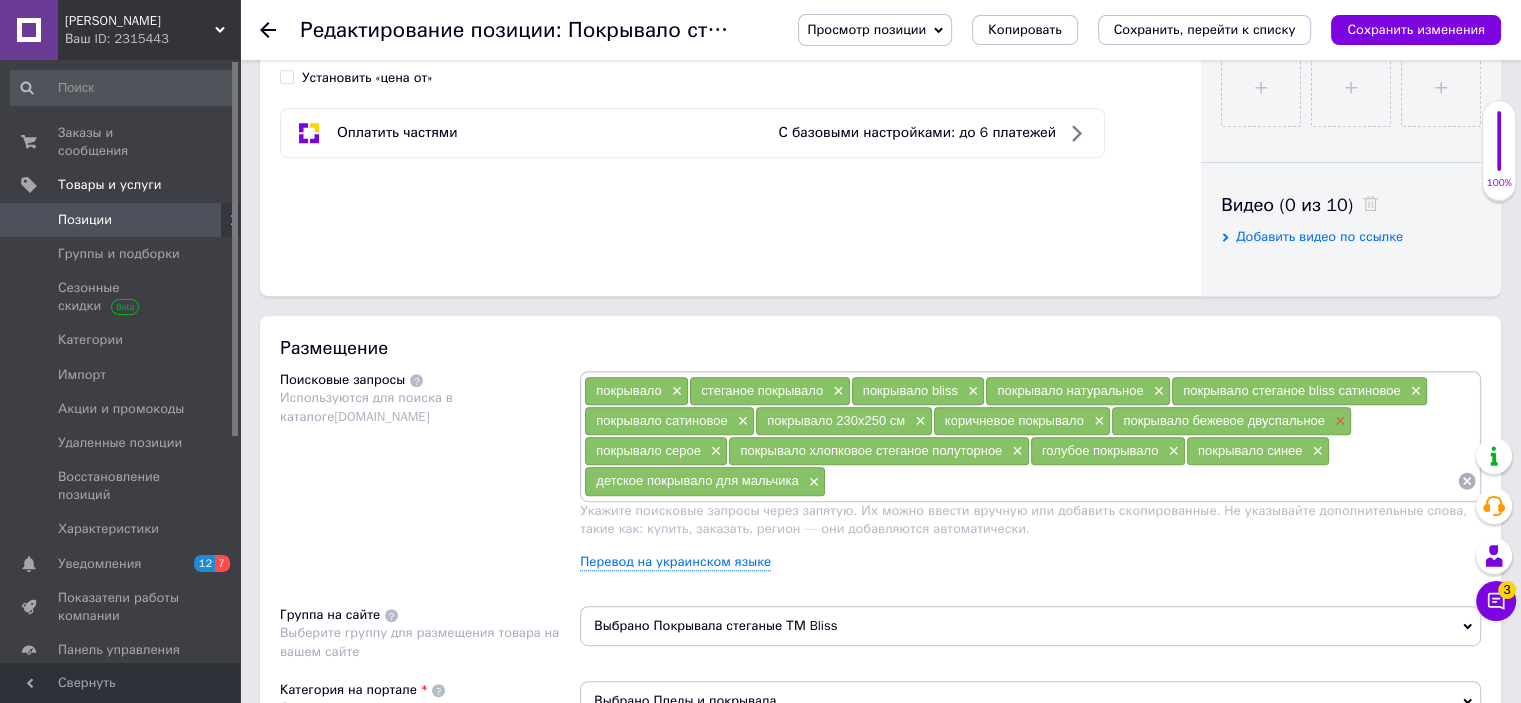 click on "×" at bounding box center (1338, 421) 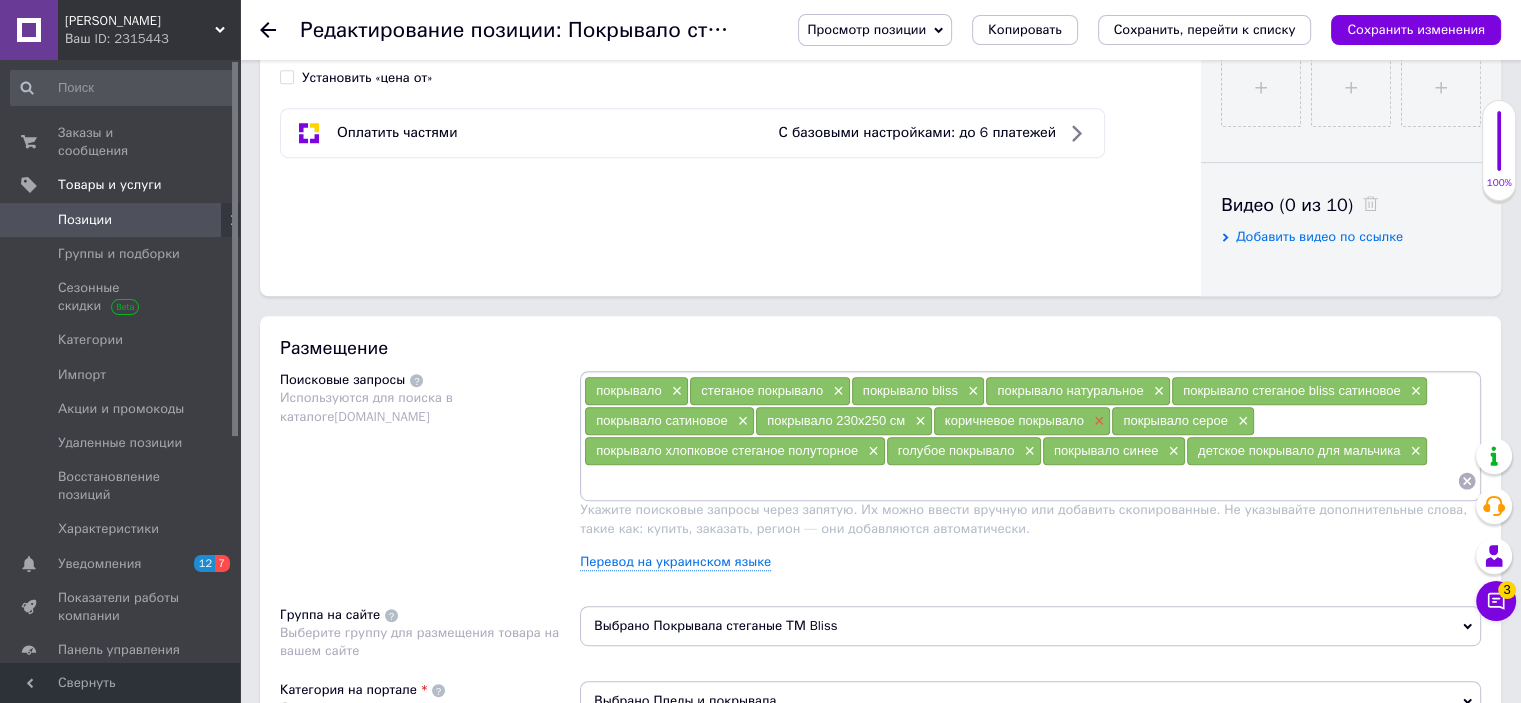 click on "×" at bounding box center (1097, 421) 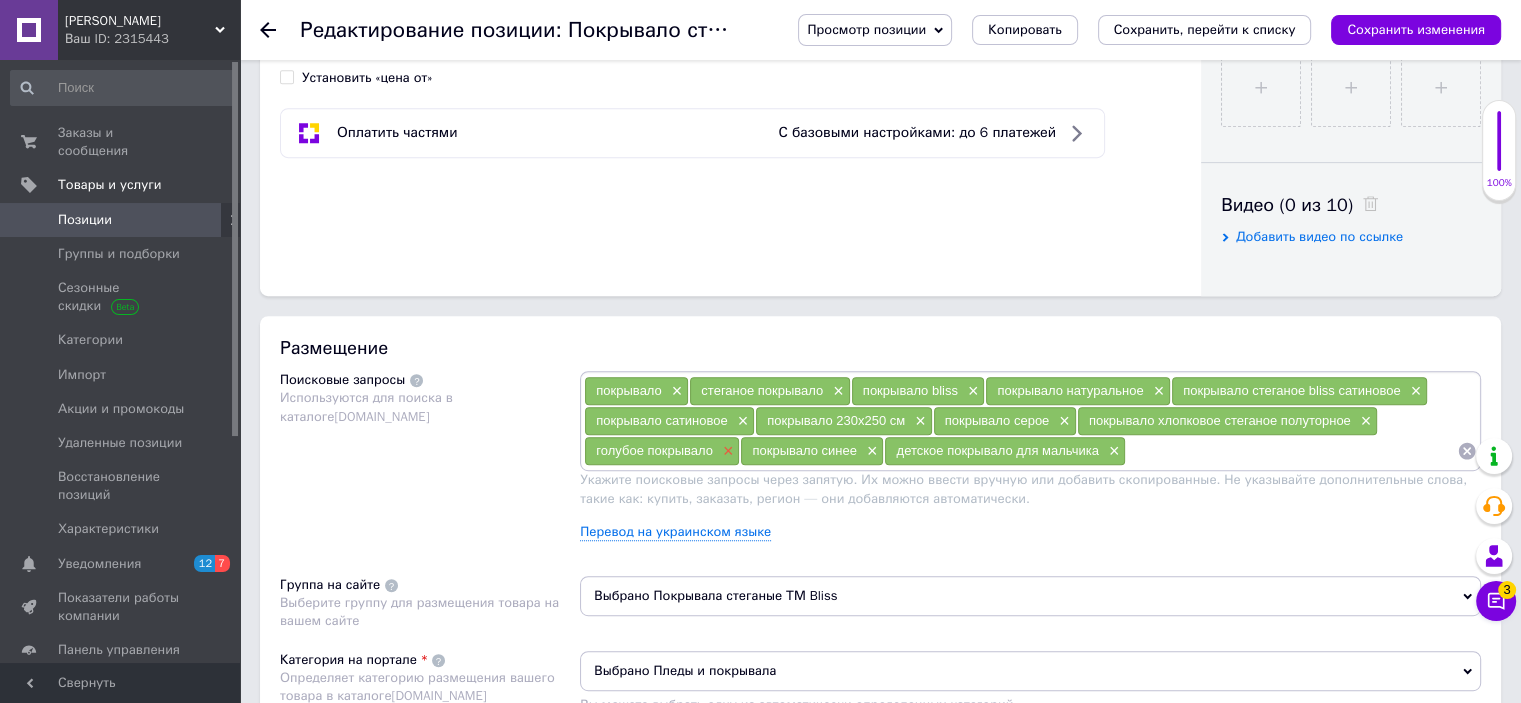 click on "×" at bounding box center [726, 451] 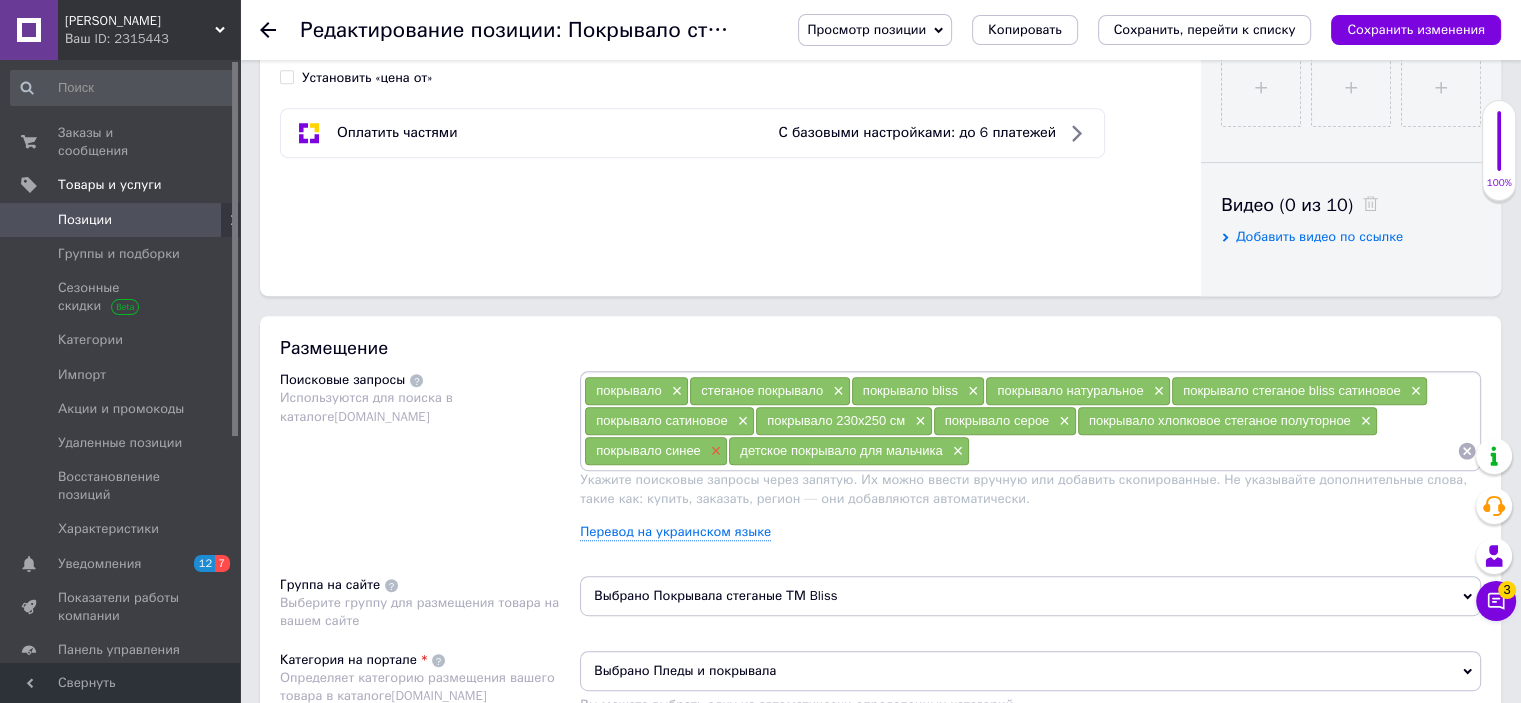 click on "×" at bounding box center (714, 451) 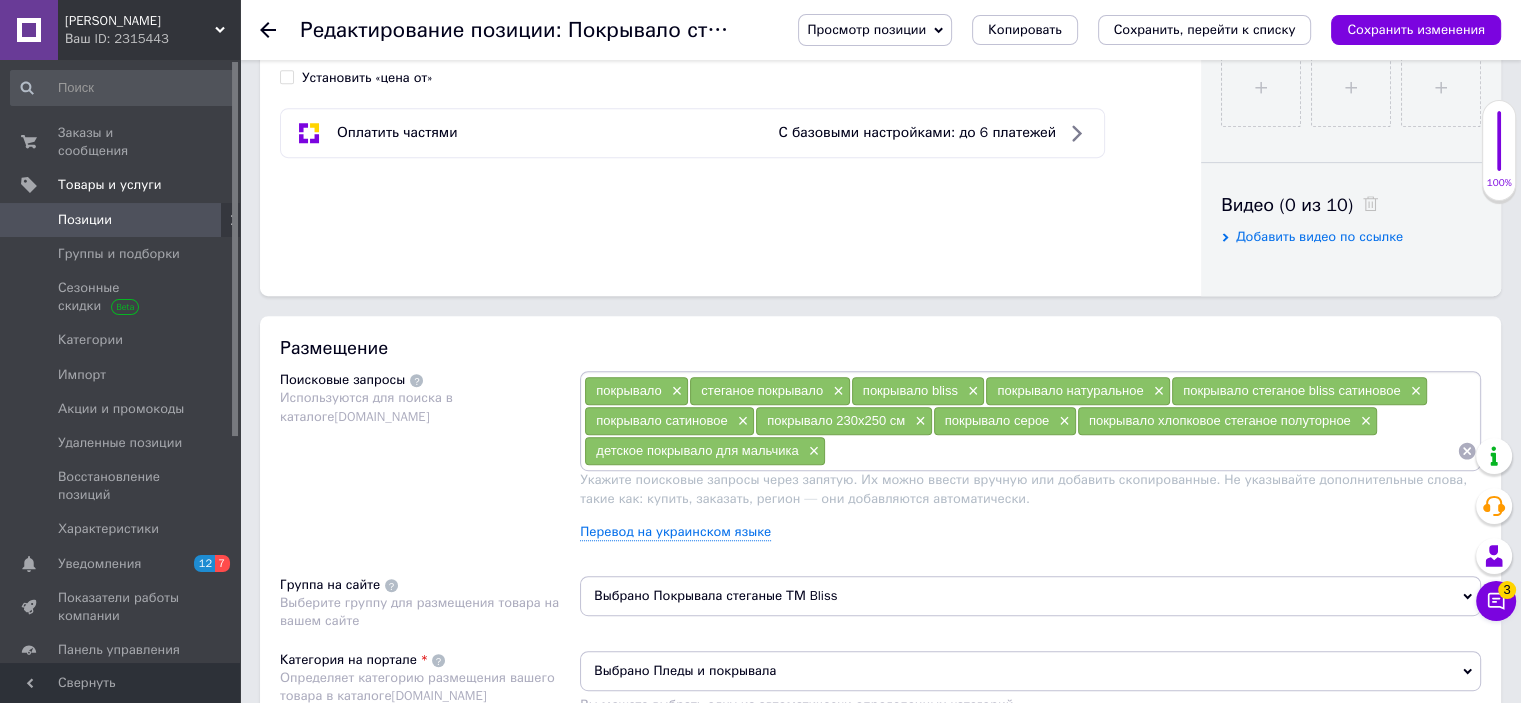 drag, startPoint x: 812, startPoint y: 447, endPoint x: 735, endPoint y: 455, distance: 77.41447 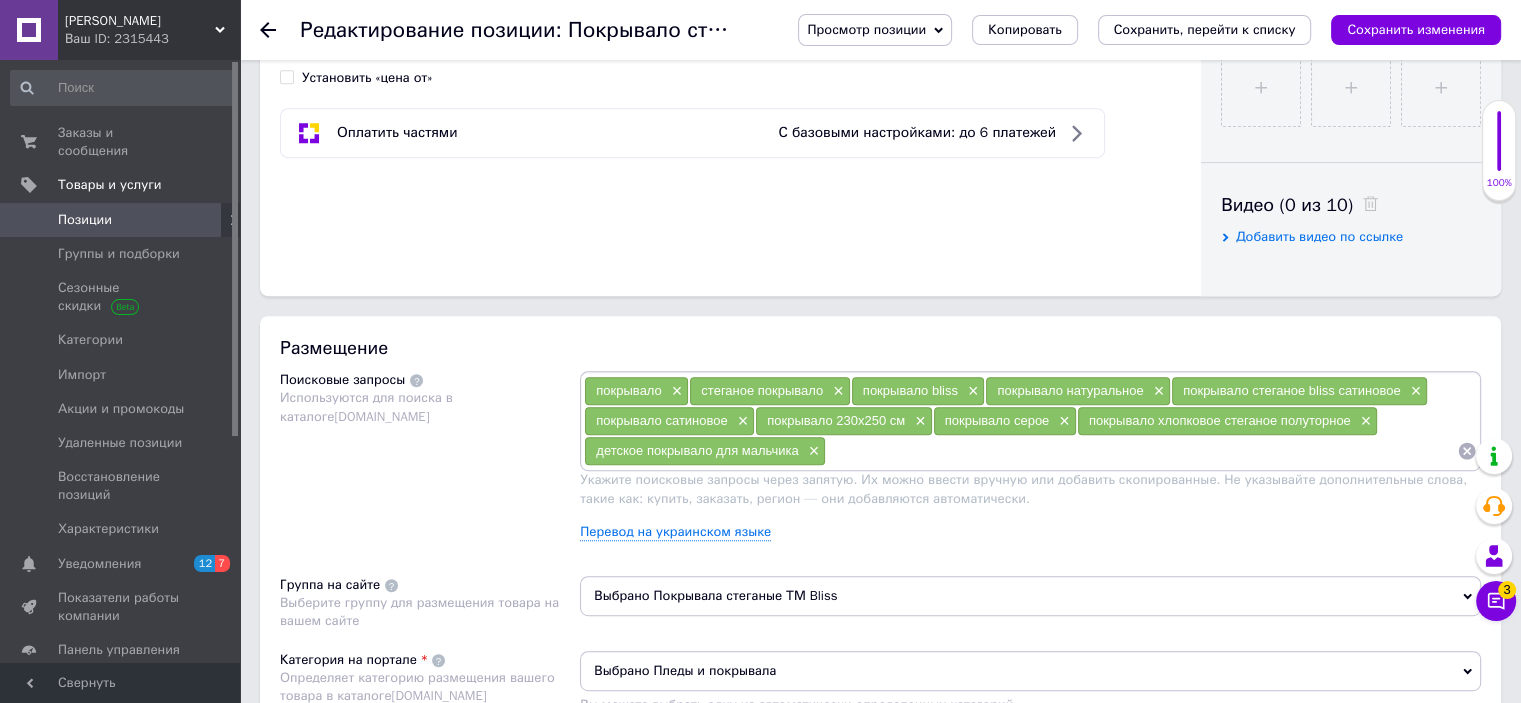 click on "×" at bounding box center [812, 451] 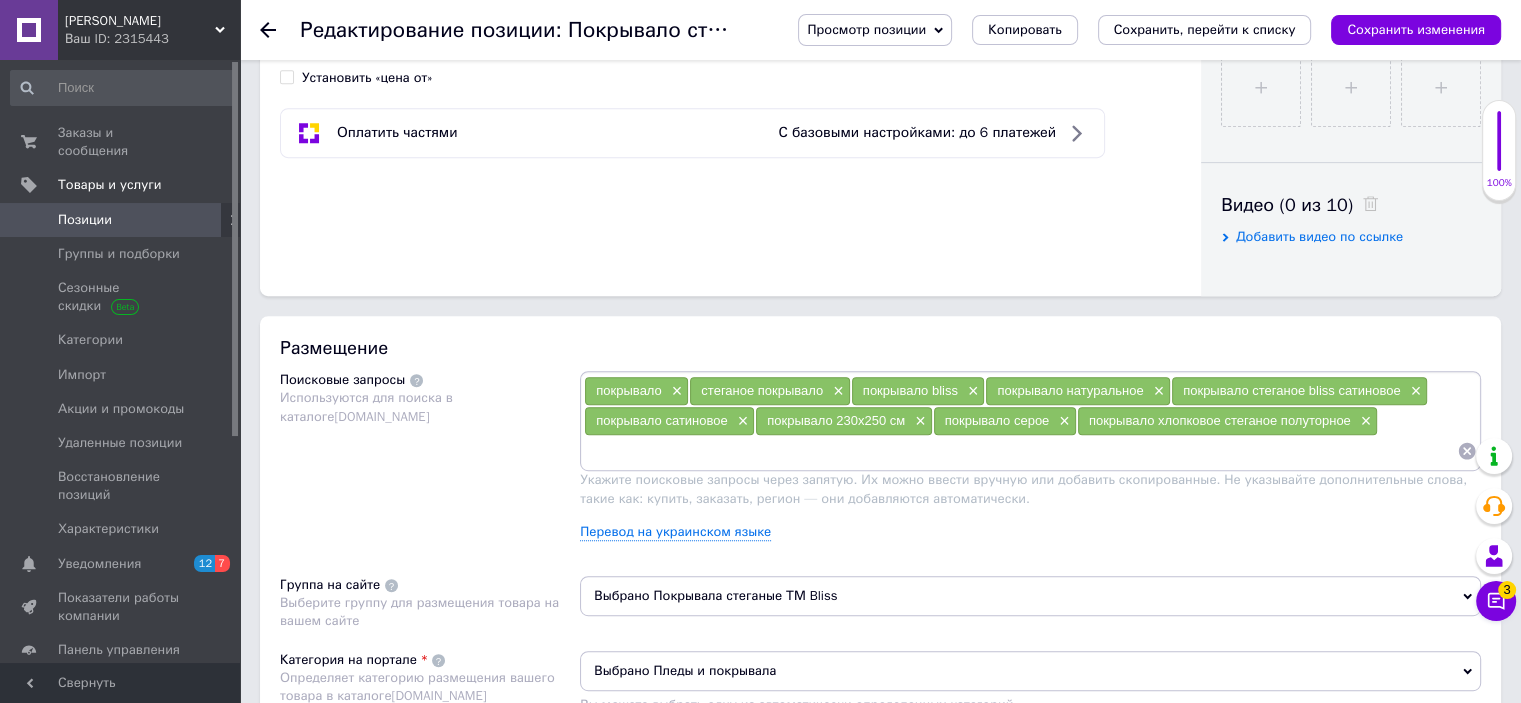 click at bounding box center (1020, 451) 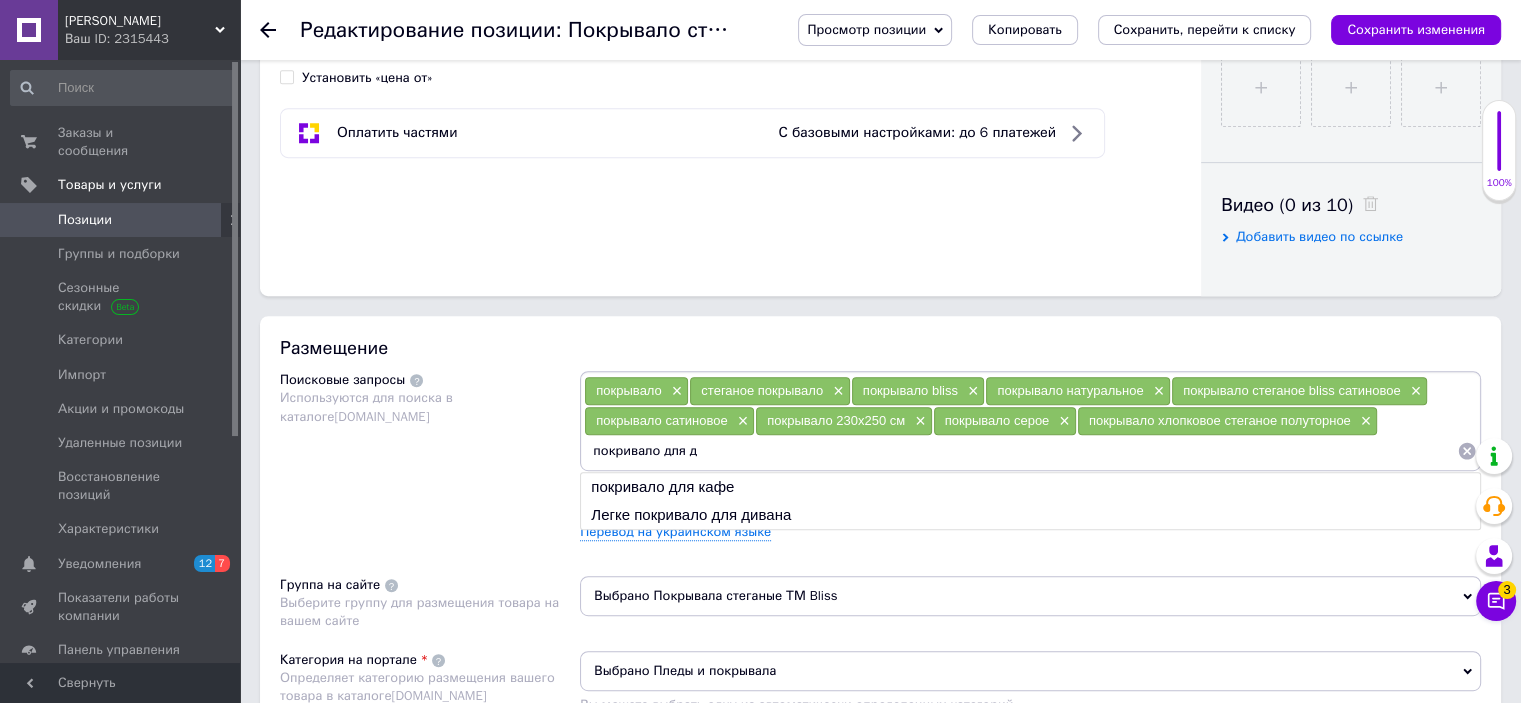 drag, startPoint x: 696, startPoint y: 455, endPoint x: 666, endPoint y: 441, distance: 33.105892 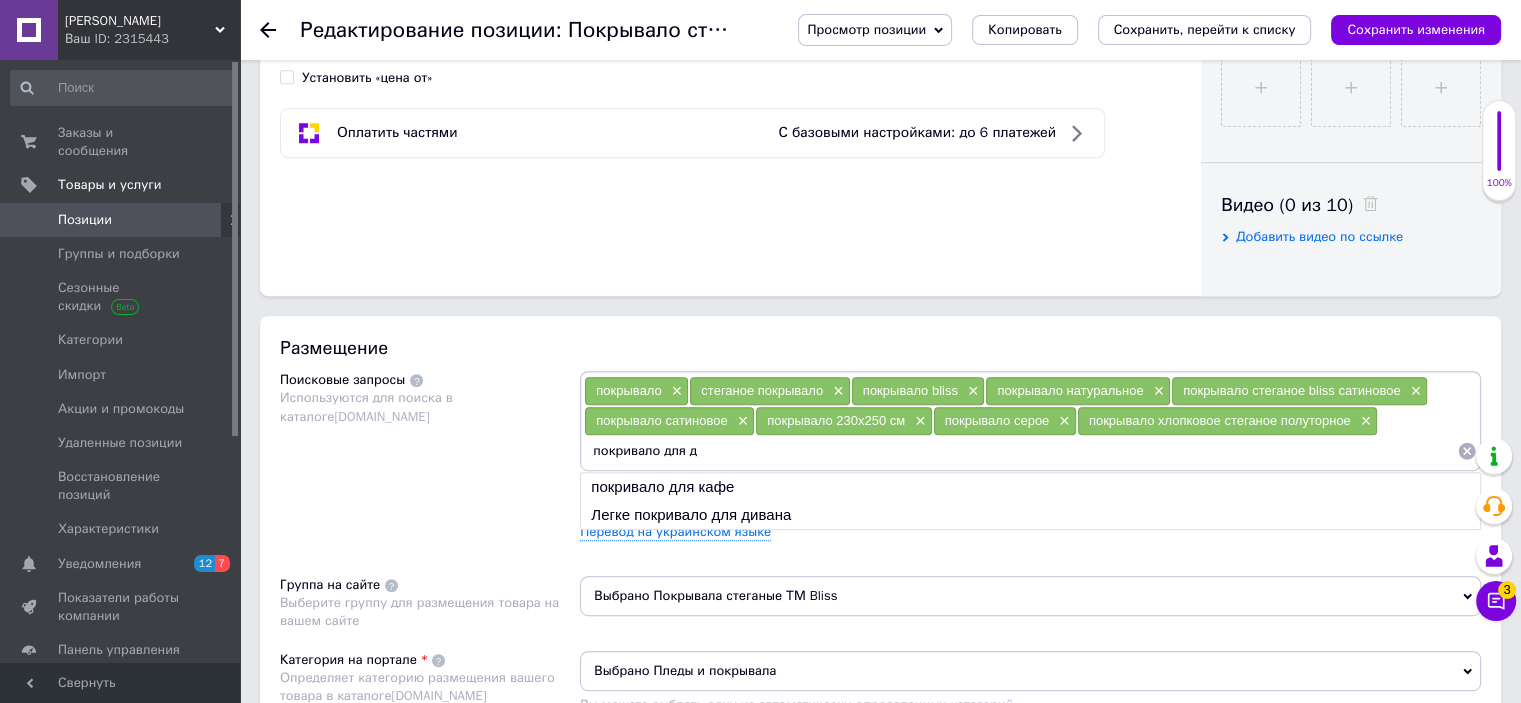 click on "покривало для д" at bounding box center [1020, 451] 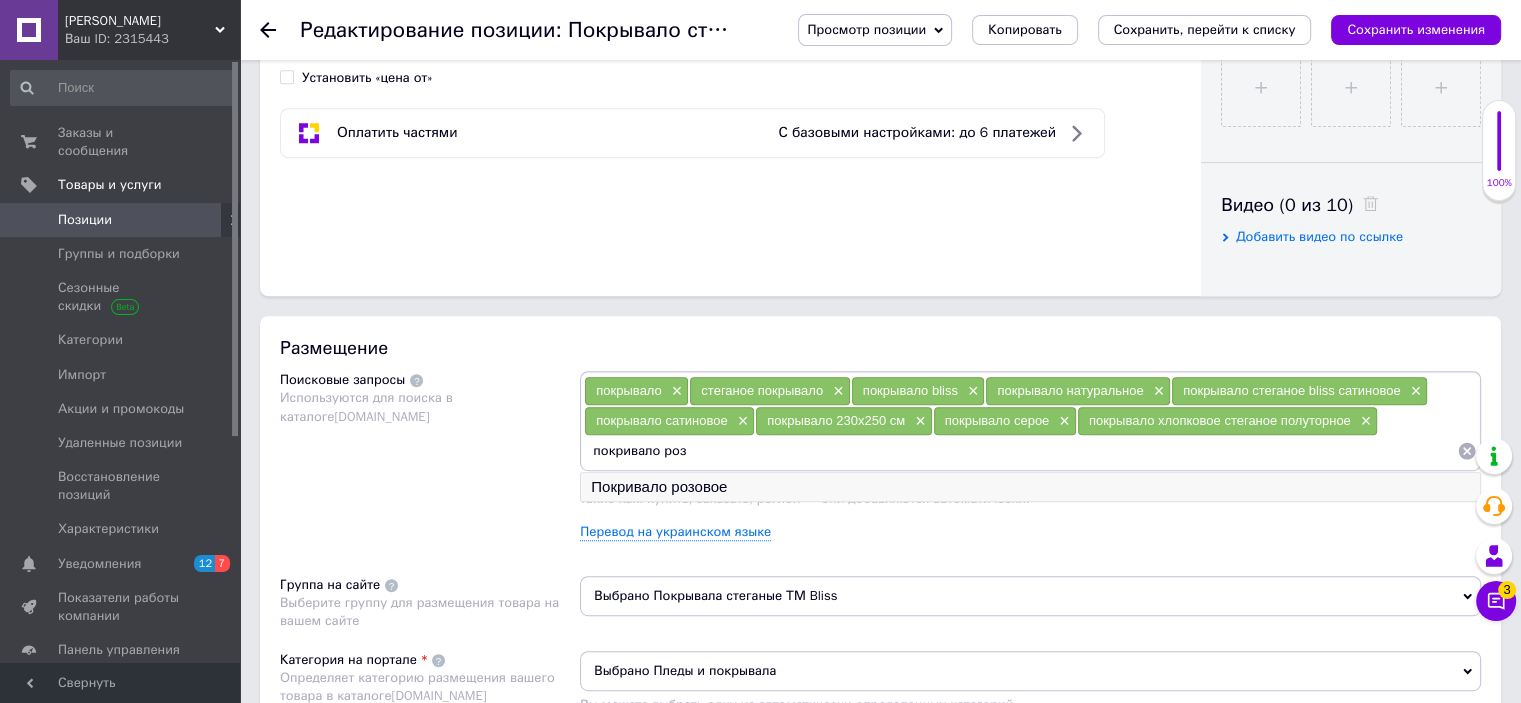 type on "покривало роз" 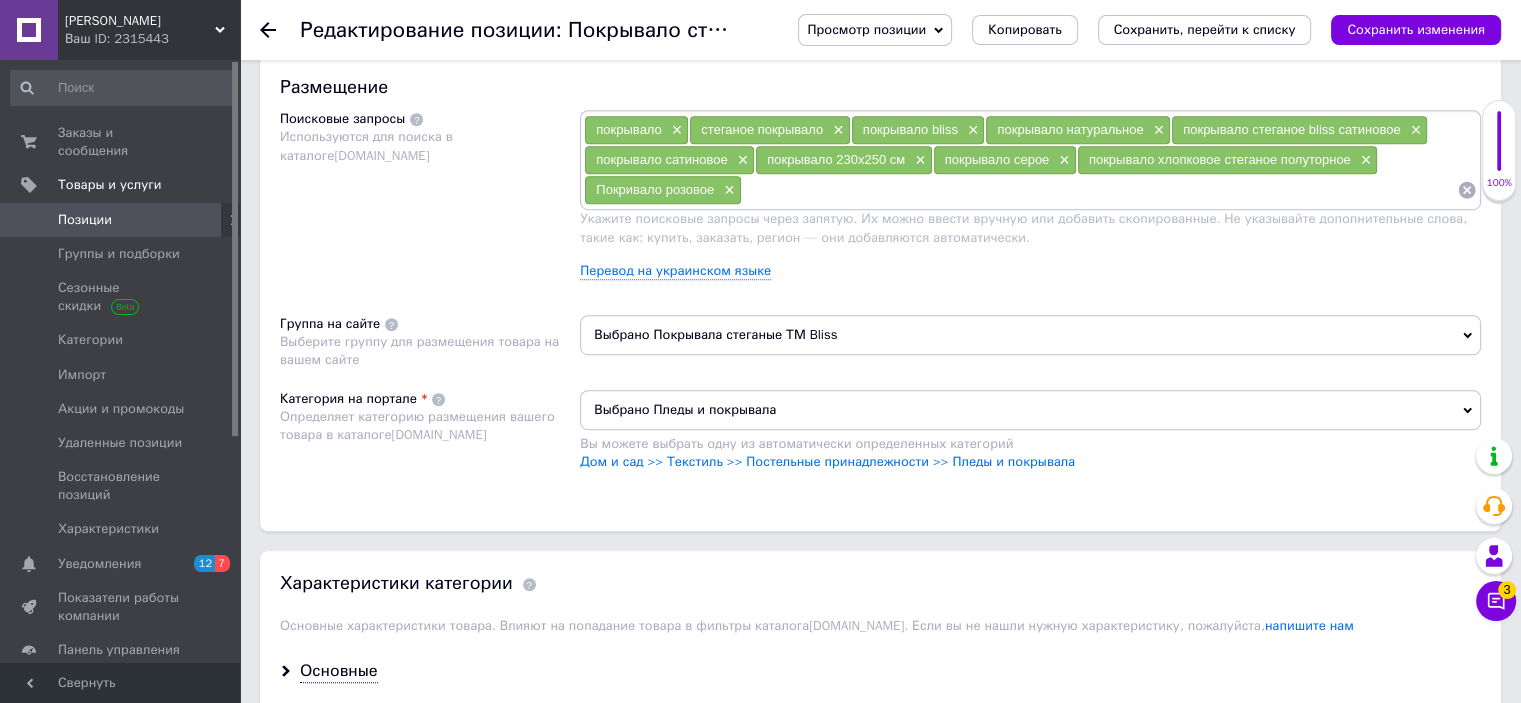 scroll, scrollTop: 1300, scrollLeft: 0, axis: vertical 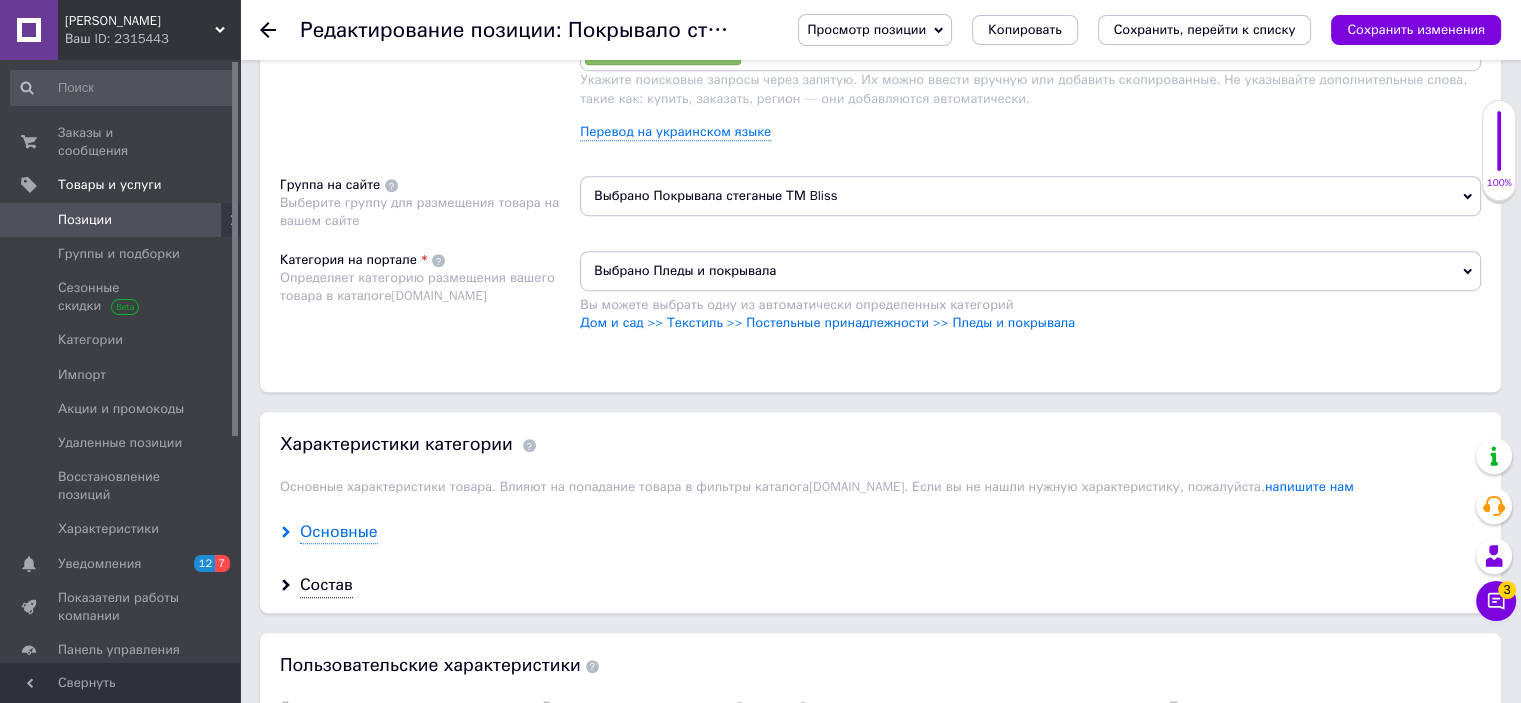 click on "Основные" at bounding box center (339, 532) 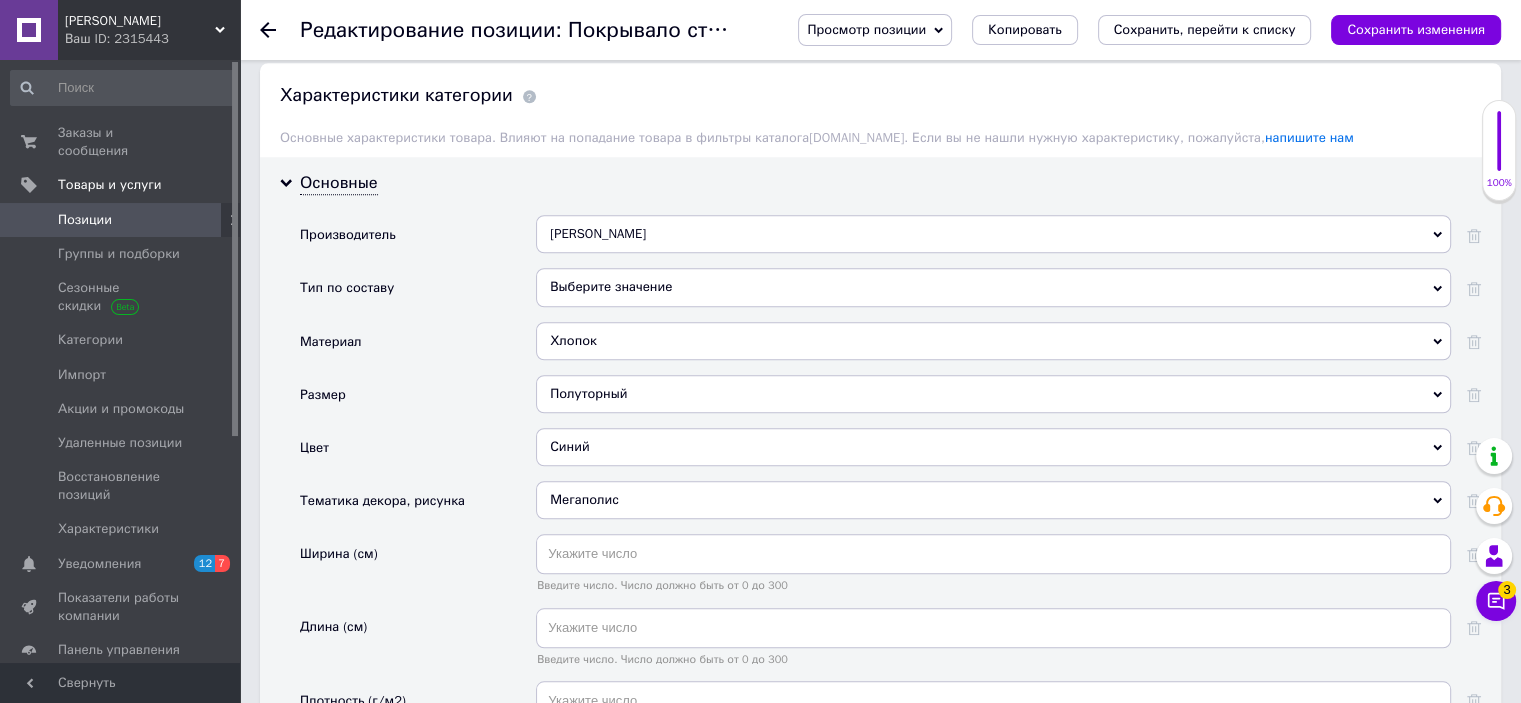 scroll, scrollTop: 1700, scrollLeft: 0, axis: vertical 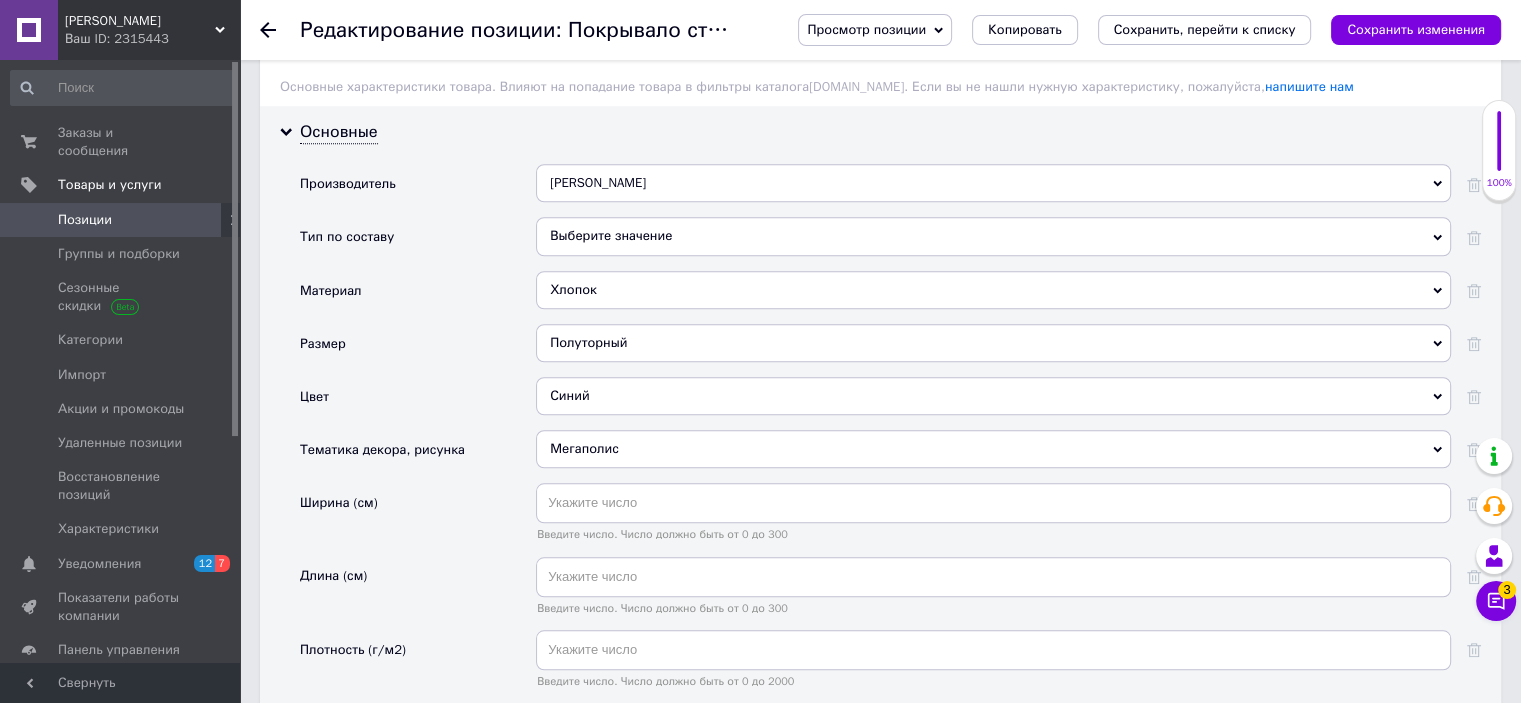 click on "Синий" at bounding box center [993, 396] 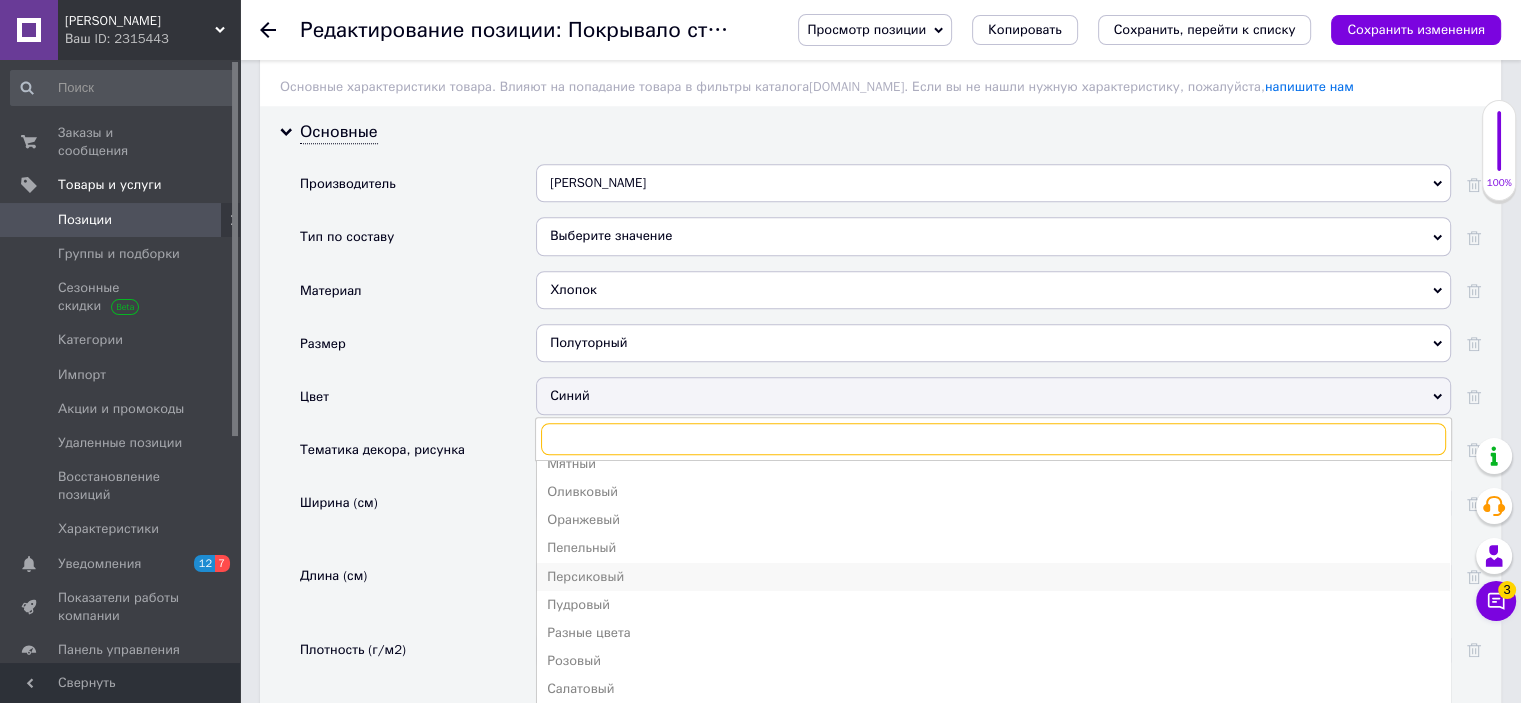 scroll, scrollTop: 600, scrollLeft: 0, axis: vertical 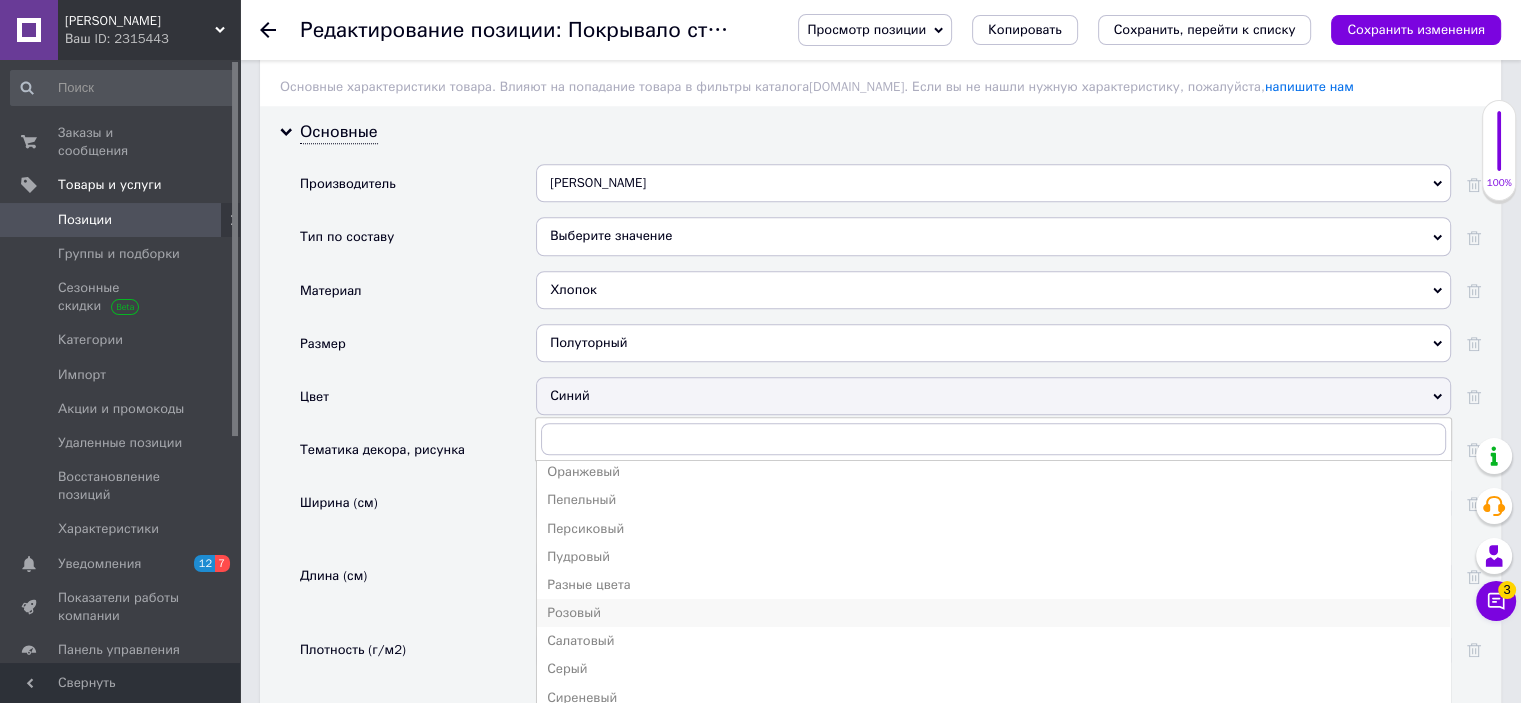 click on "Розовый" at bounding box center [993, 613] 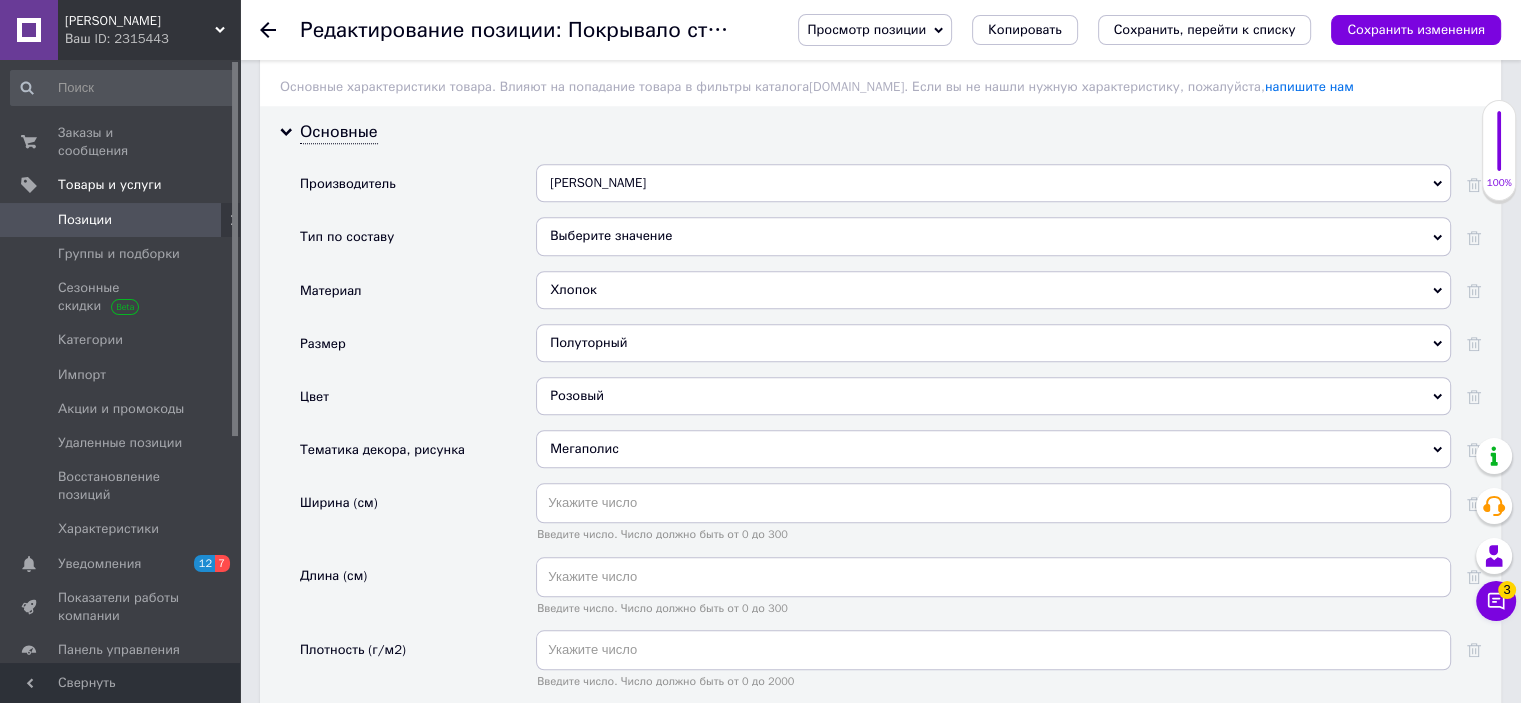 click on "Мегаполис" at bounding box center [993, 449] 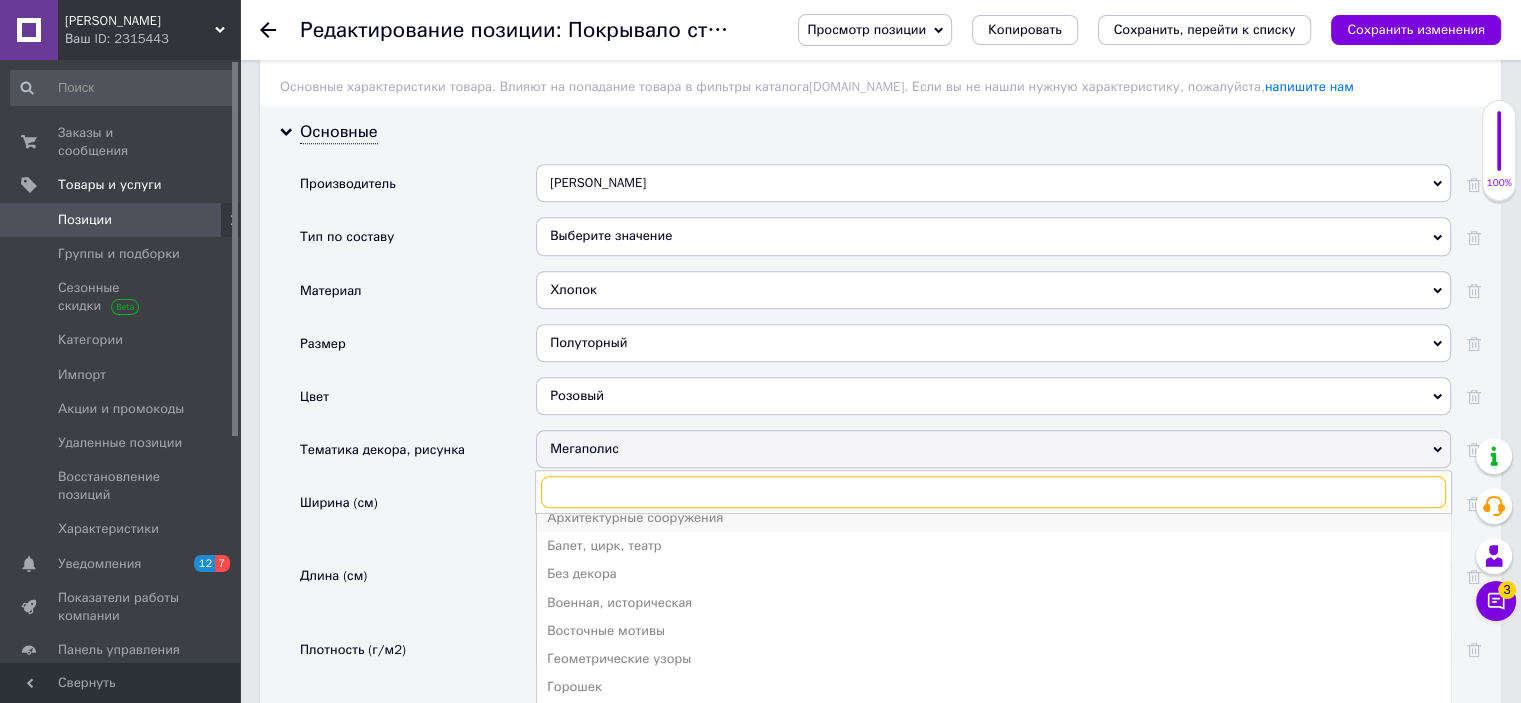 scroll, scrollTop: 200, scrollLeft: 0, axis: vertical 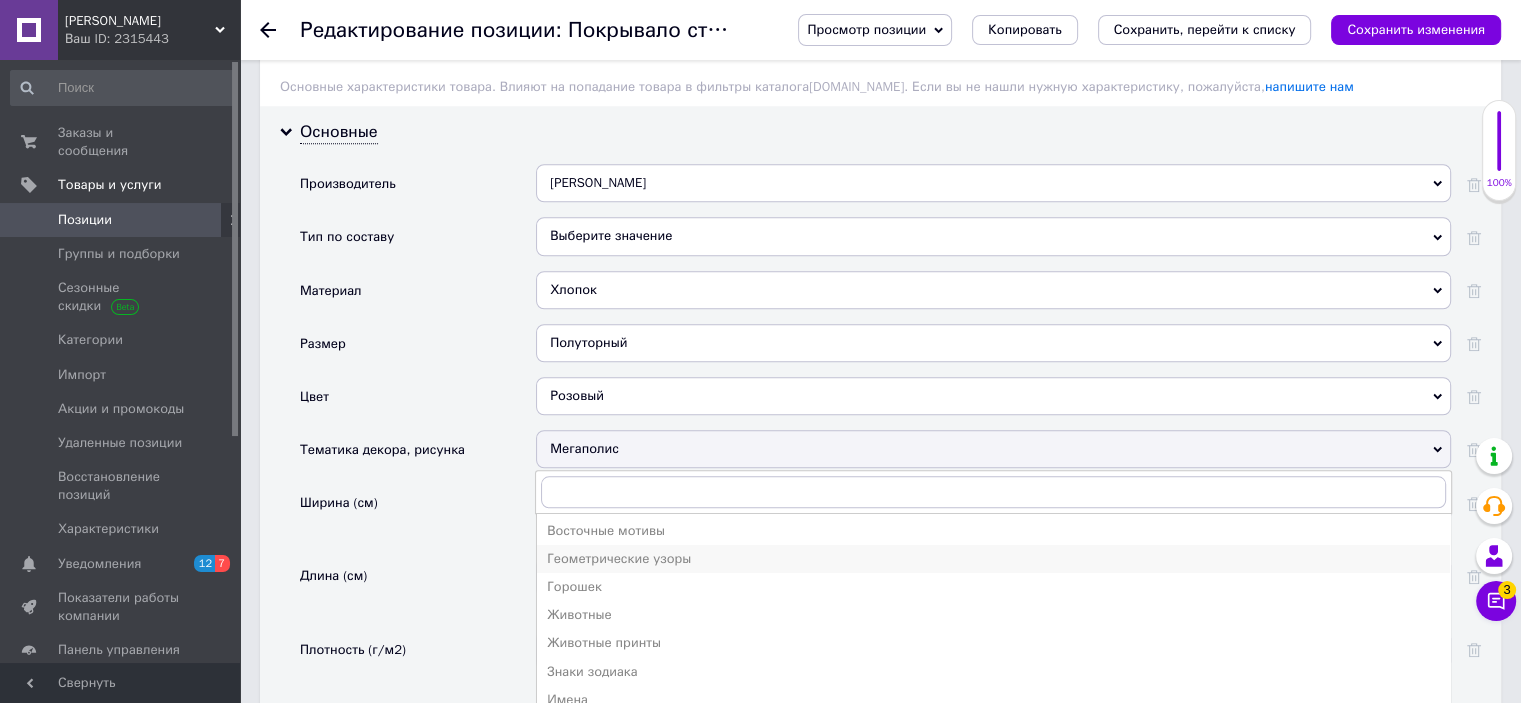 click on "Геометрические узоры" at bounding box center [993, 559] 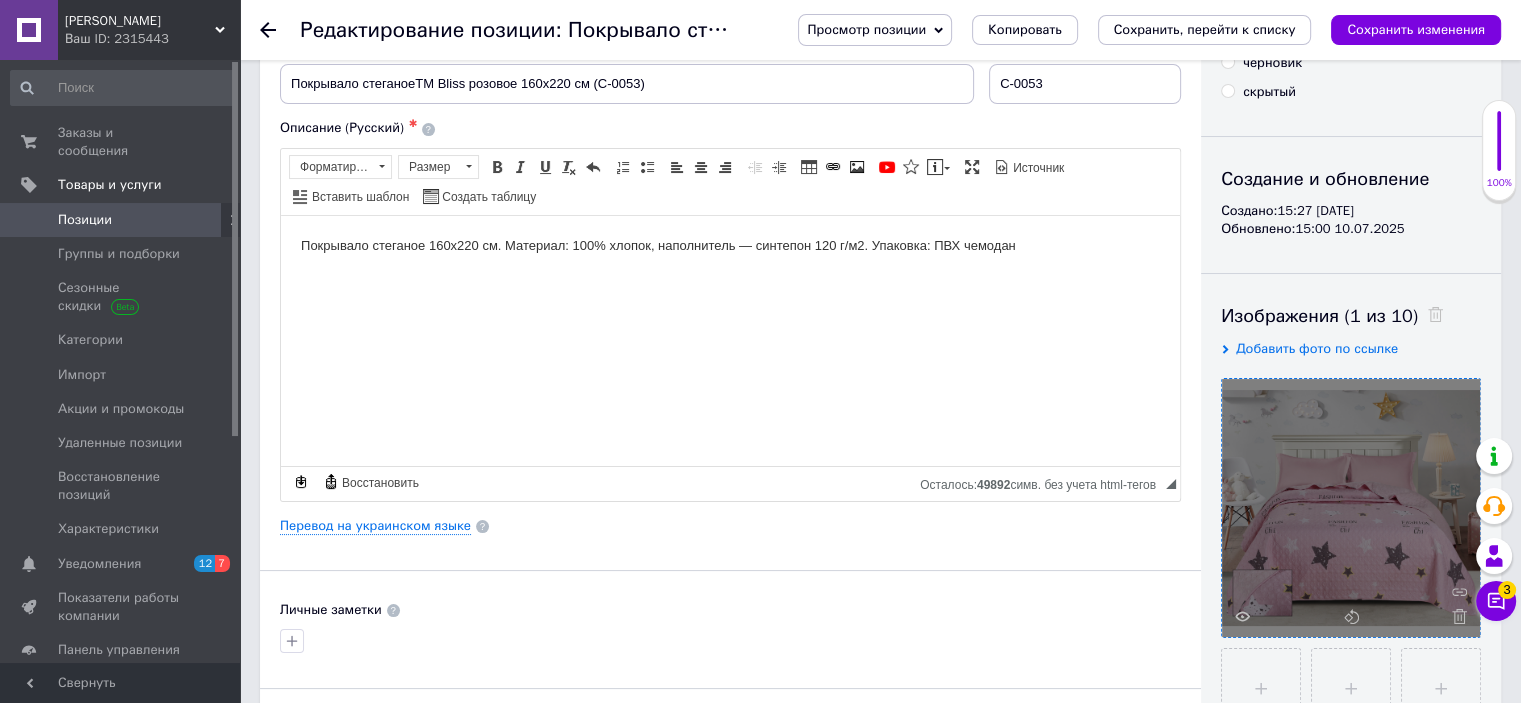 scroll, scrollTop: 100, scrollLeft: 0, axis: vertical 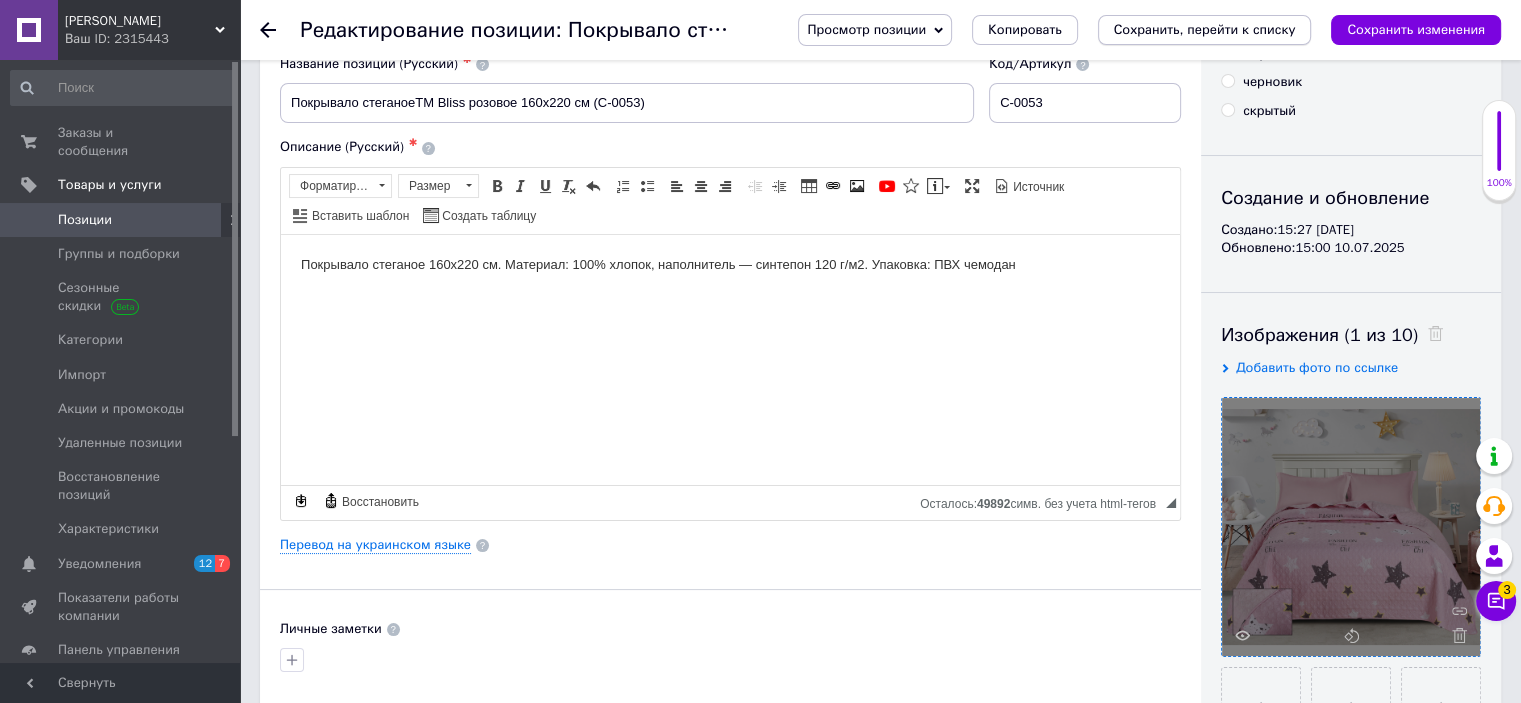 click on "Сохранить, перейти к списку" at bounding box center (1205, 29) 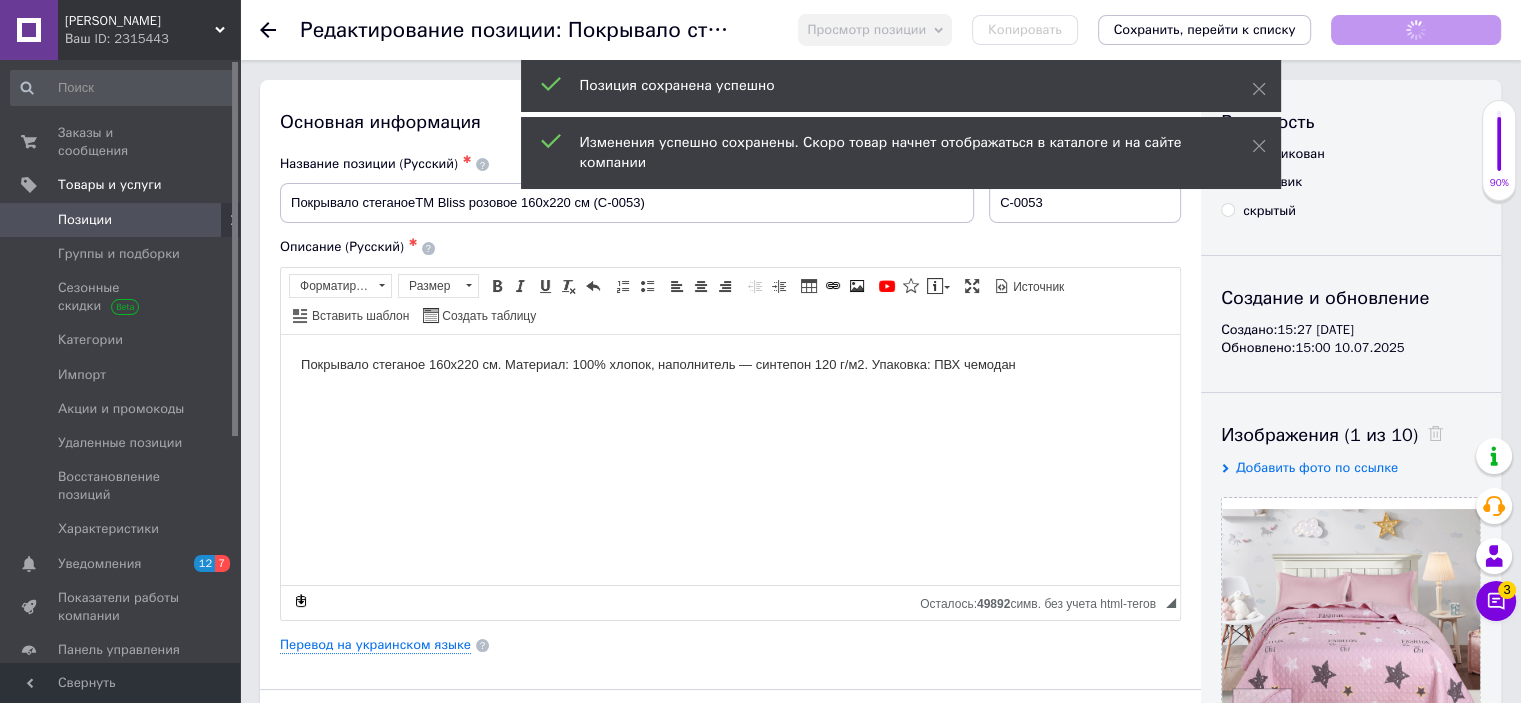 scroll, scrollTop: 0, scrollLeft: 0, axis: both 